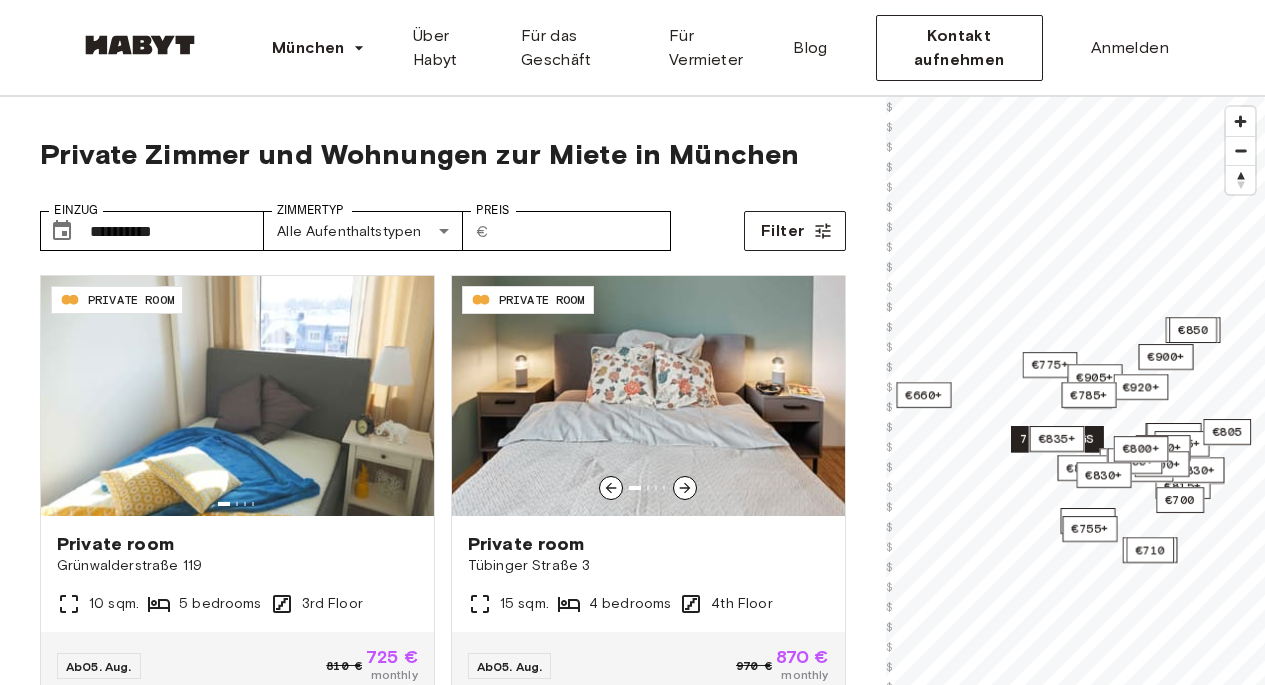 scroll, scrollTop: 0, scrollLeft: 0, axis: both 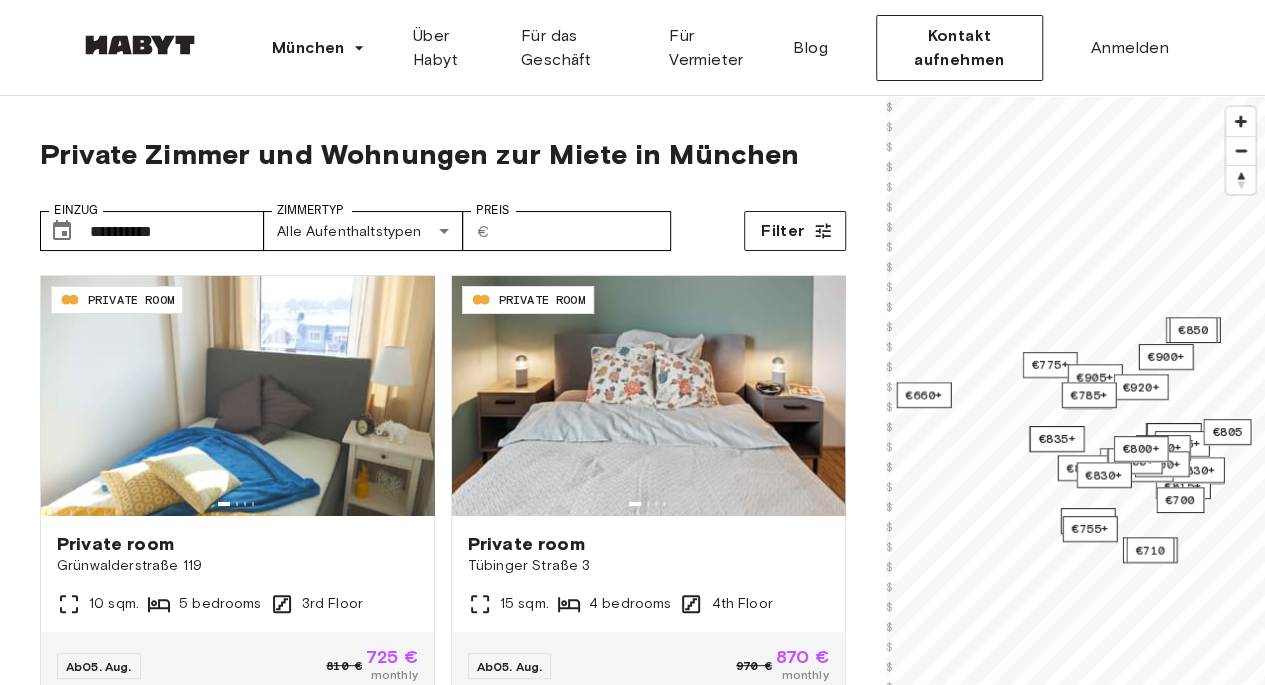 type on "**********" 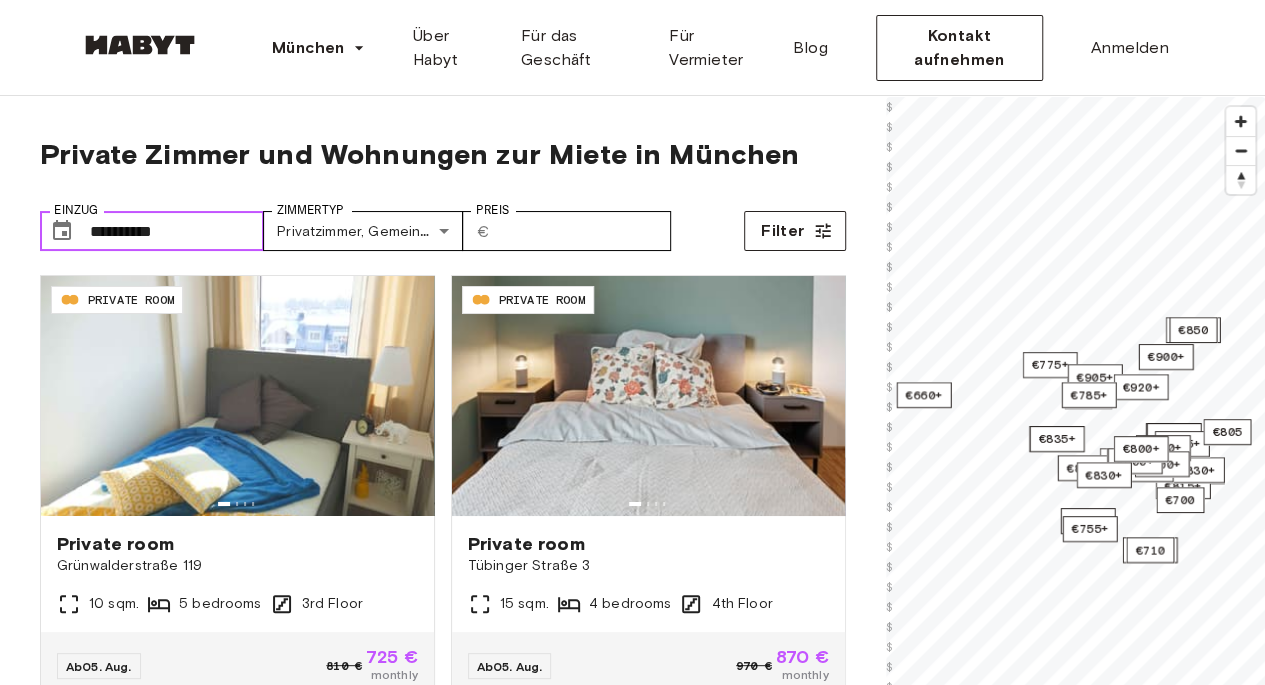click on "**********" at bounding box center [177, 231] 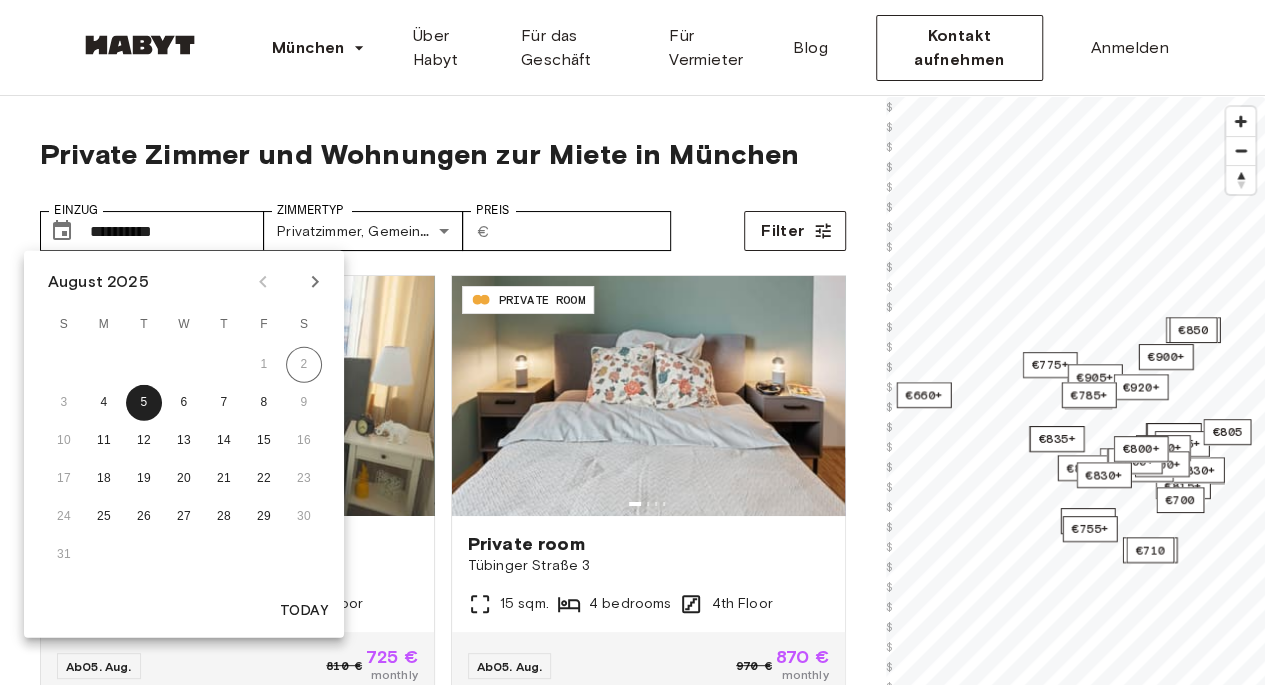 click 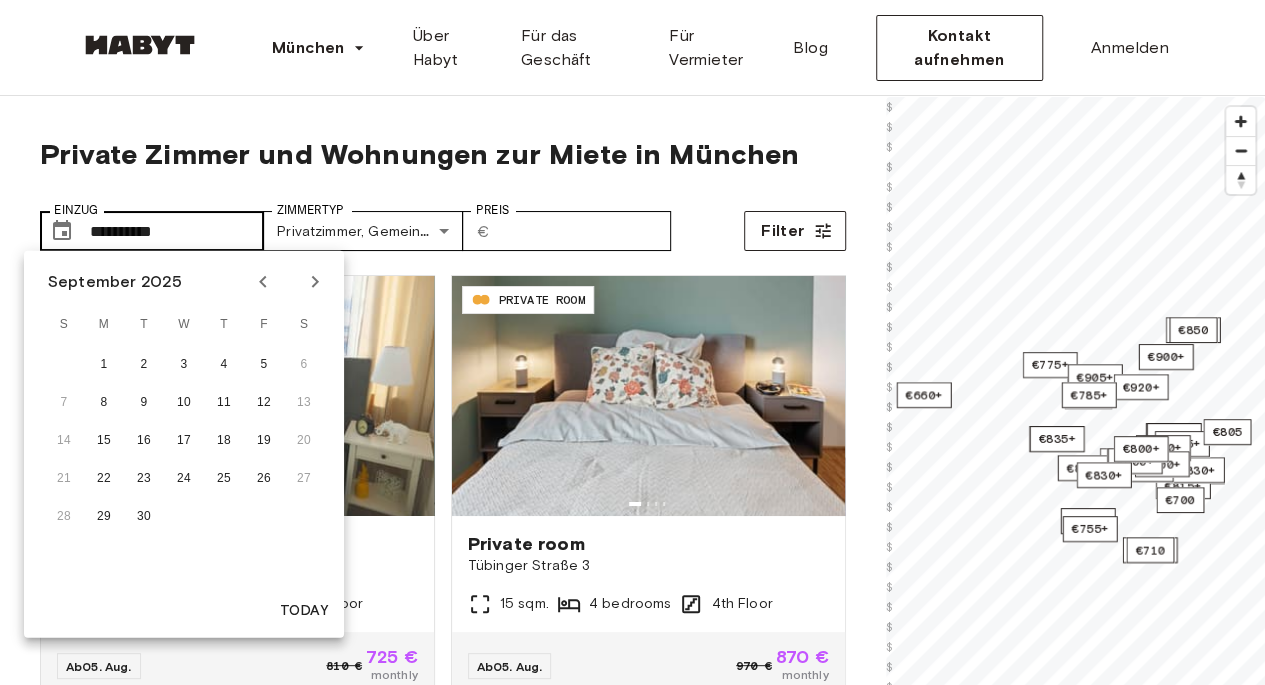 click on "Einzug" at bounding box center [75, 210] 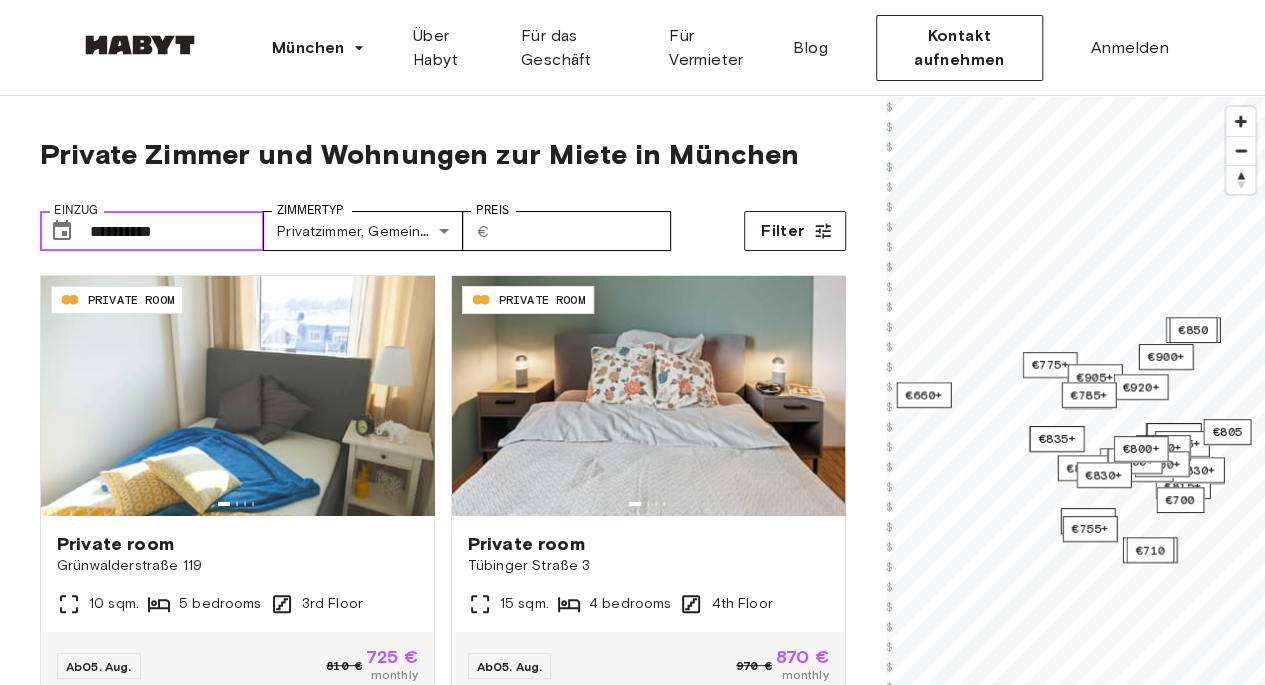 click on "Einzug" at bounding box center (75, 210) 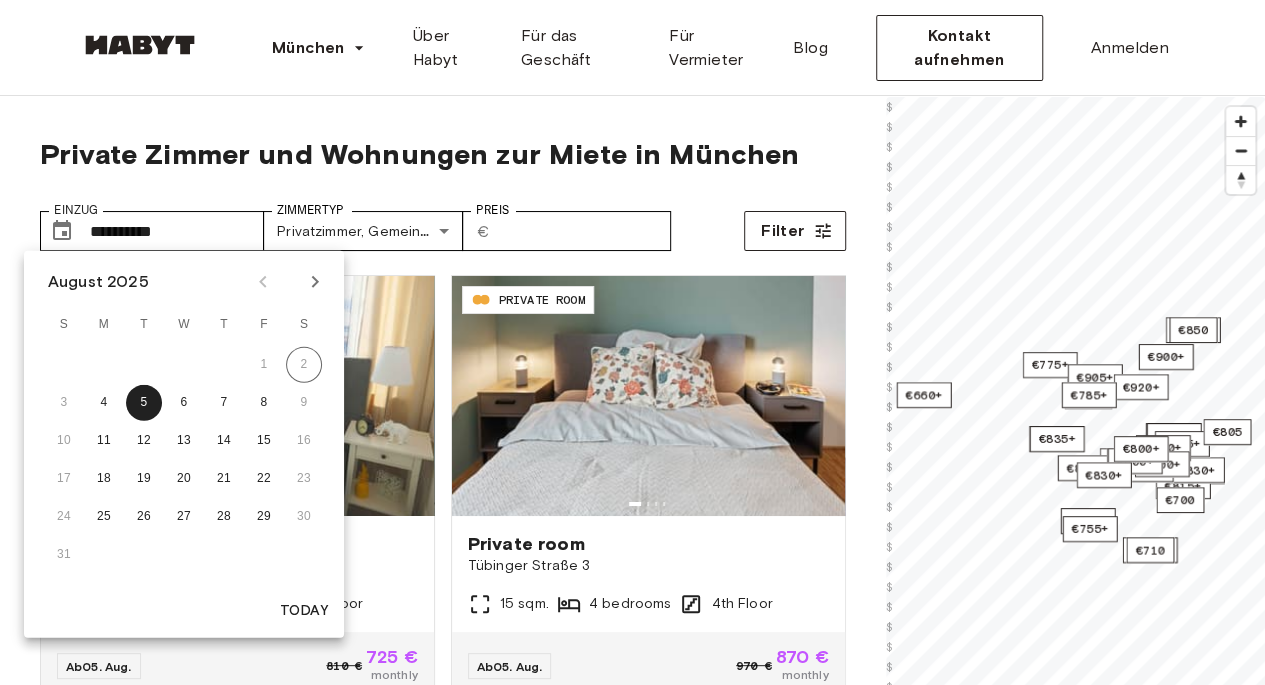 click on "3 4 5 6 7 8 9" at bounding box center [184, 403] 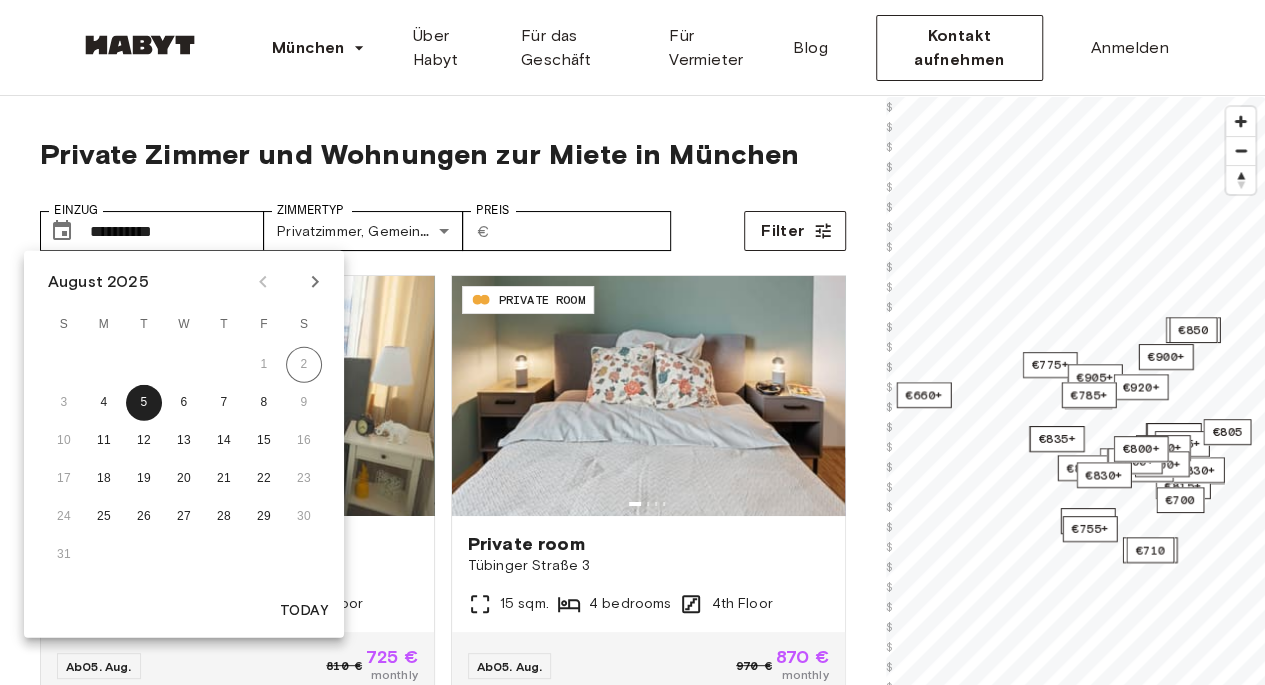 click on "3 4 5 6 7 8 9" at bounding box center [184, 403] 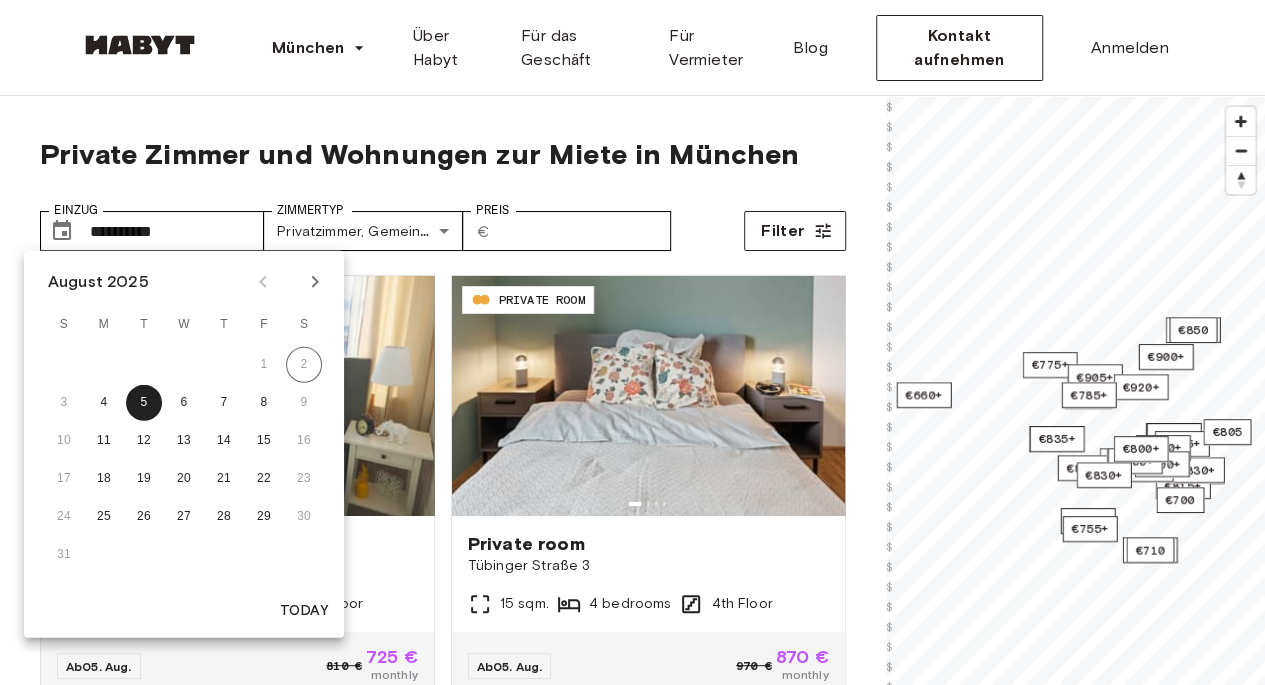 click 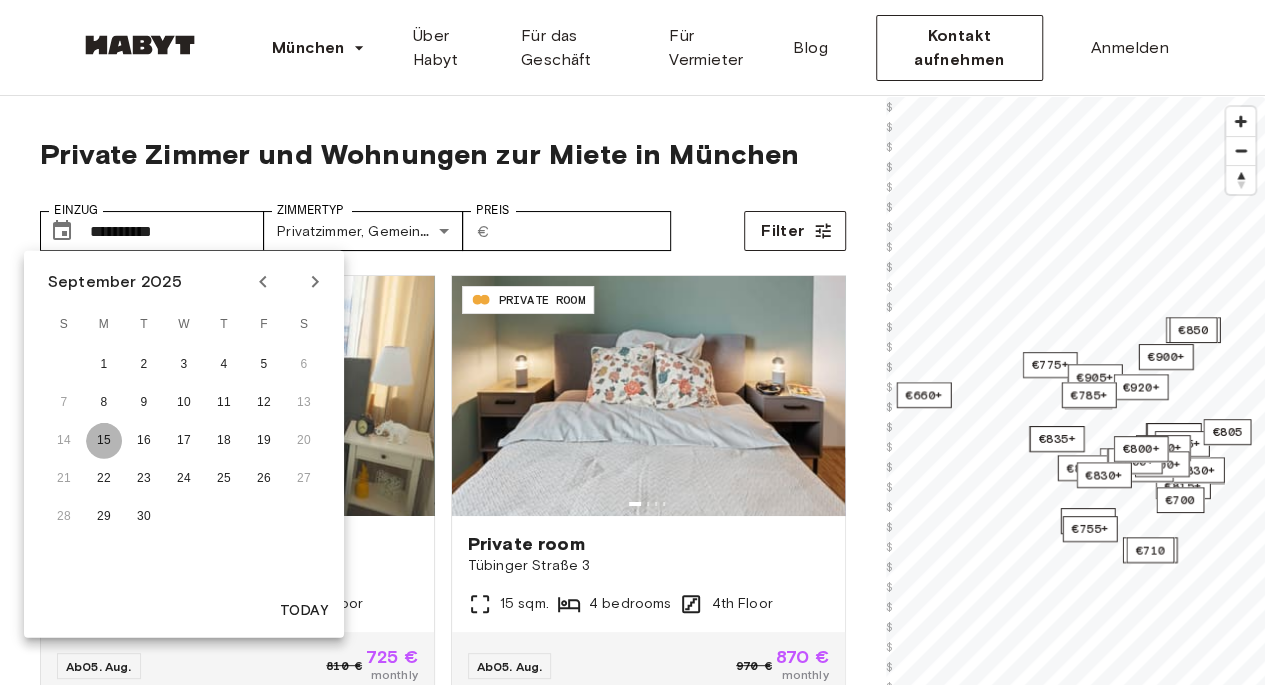 click on "15" at bounding box center [104, 441] 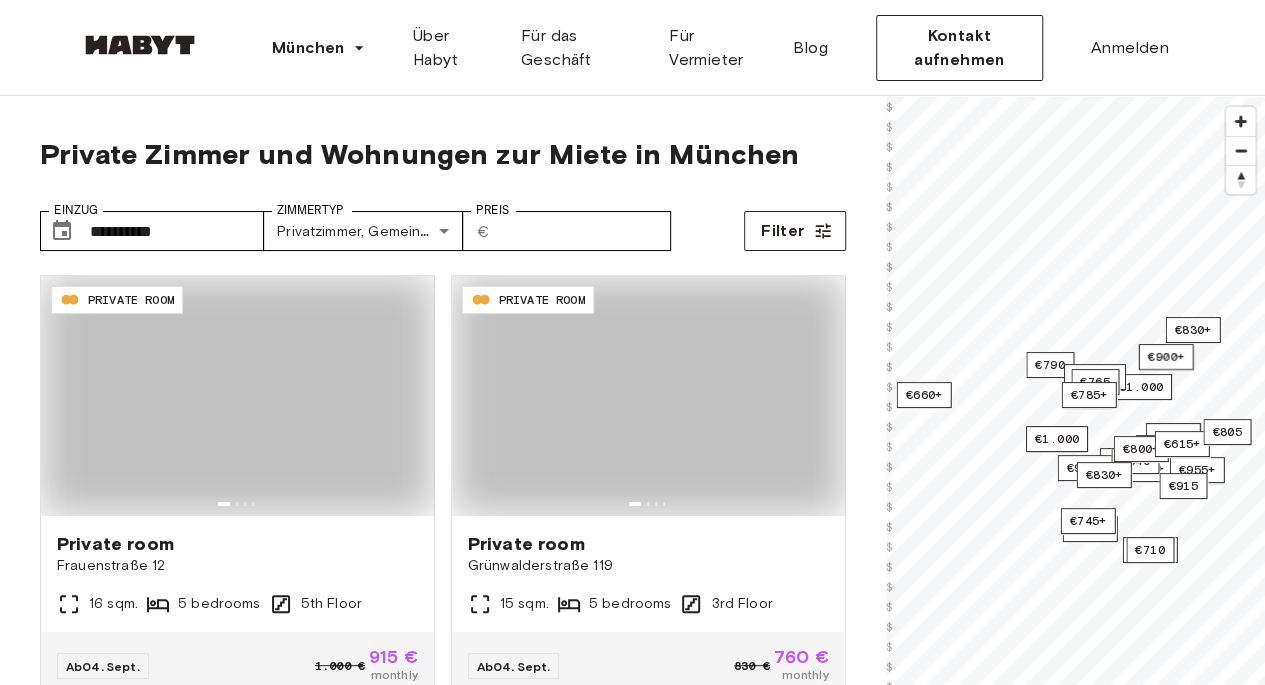 type on "**********" 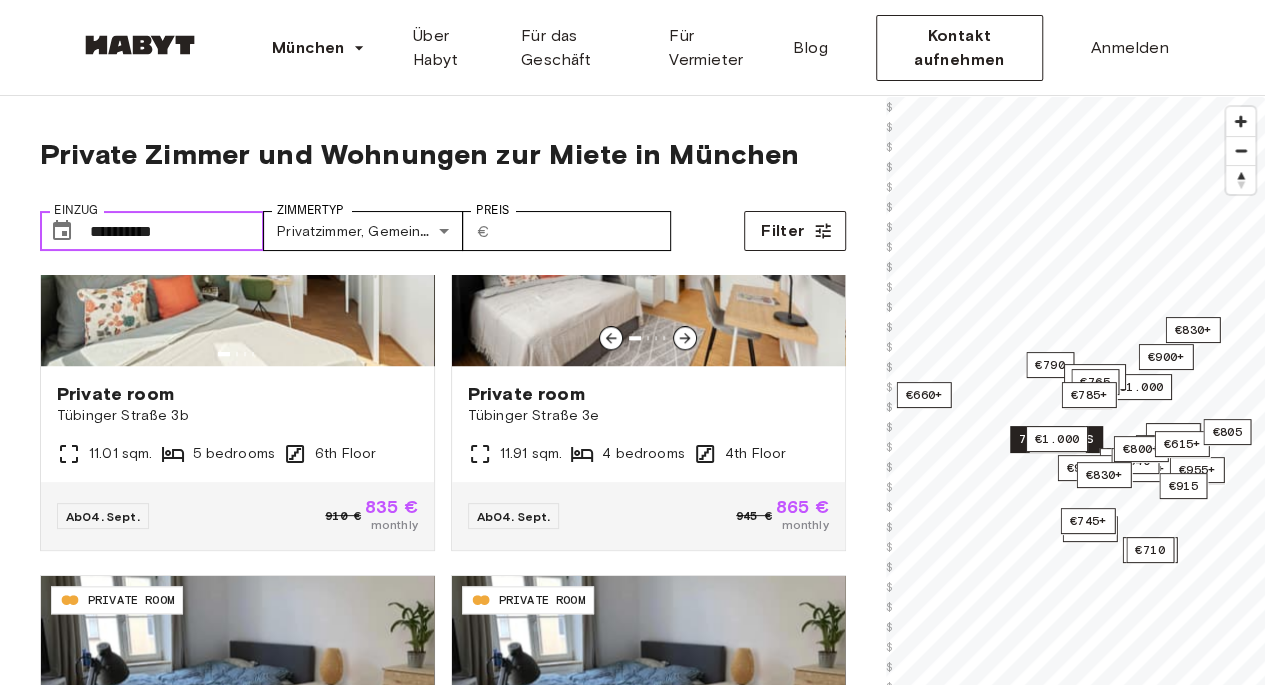 scroll, scrollTop: 1060, scrollLeft: 0, axis: vertical 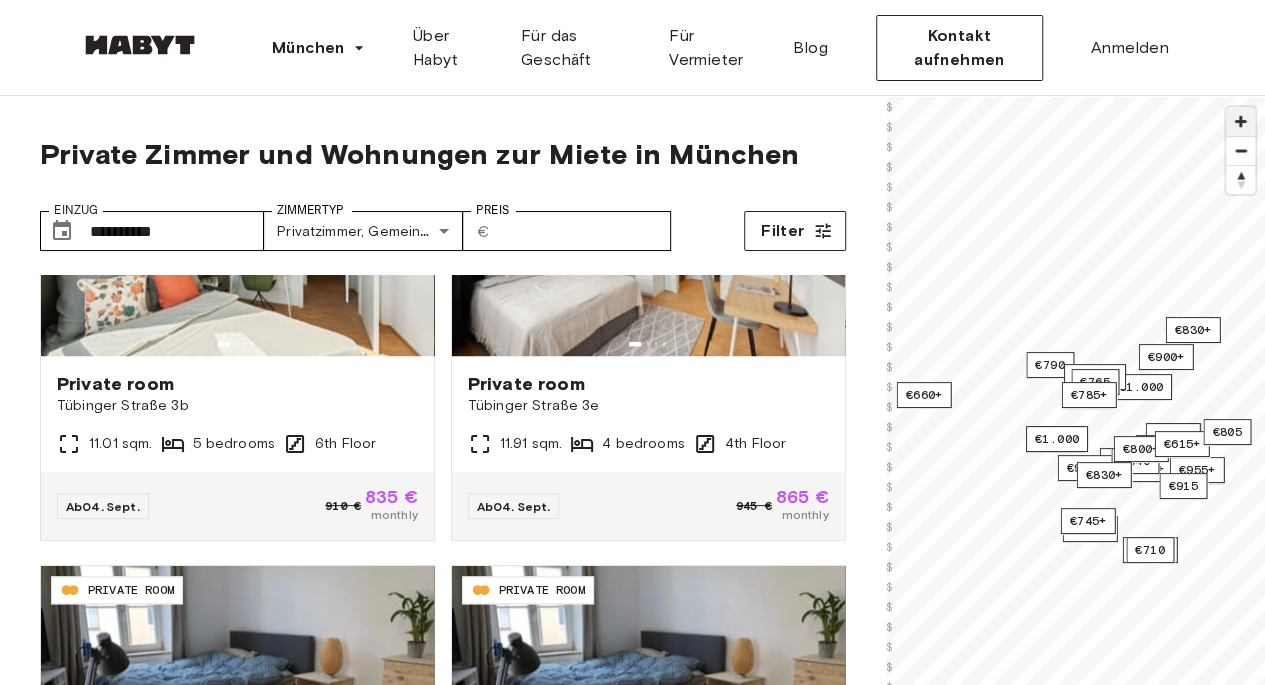 click at bounding box center (1240, 121) 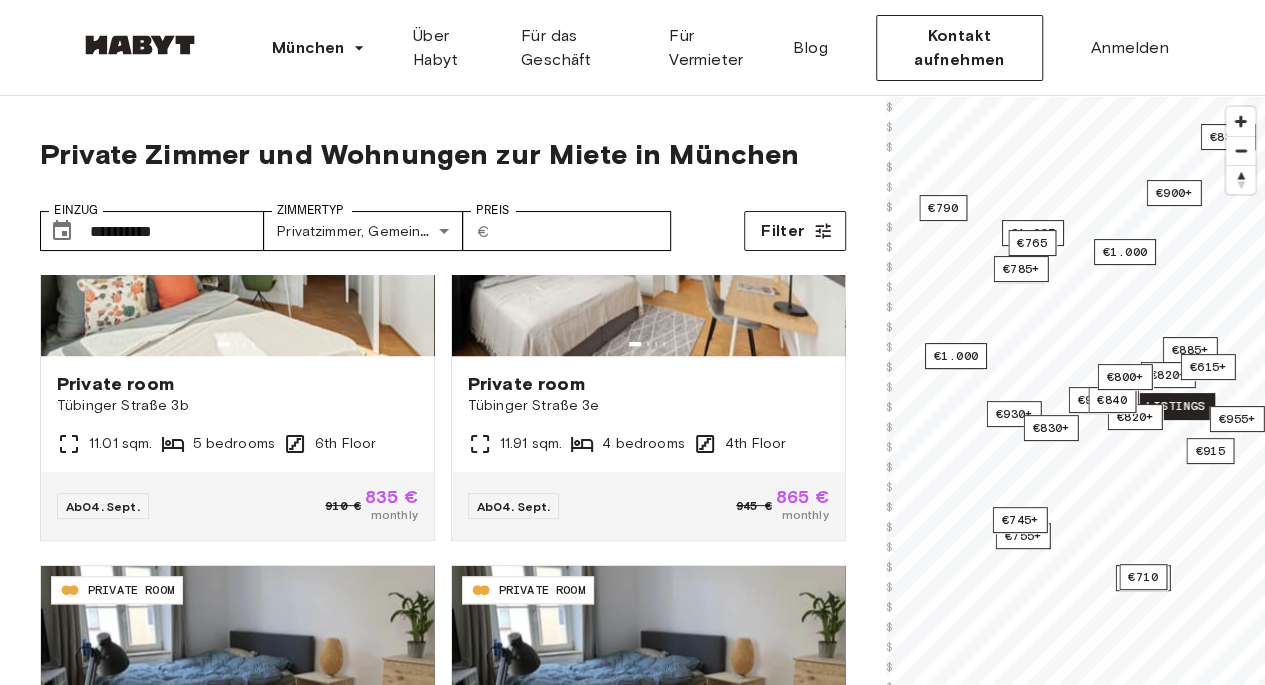 drag, startPoint x: 1048, startPoint y: 370, endPoint x: 1174, endPoint y: 394, distance: 128.26535 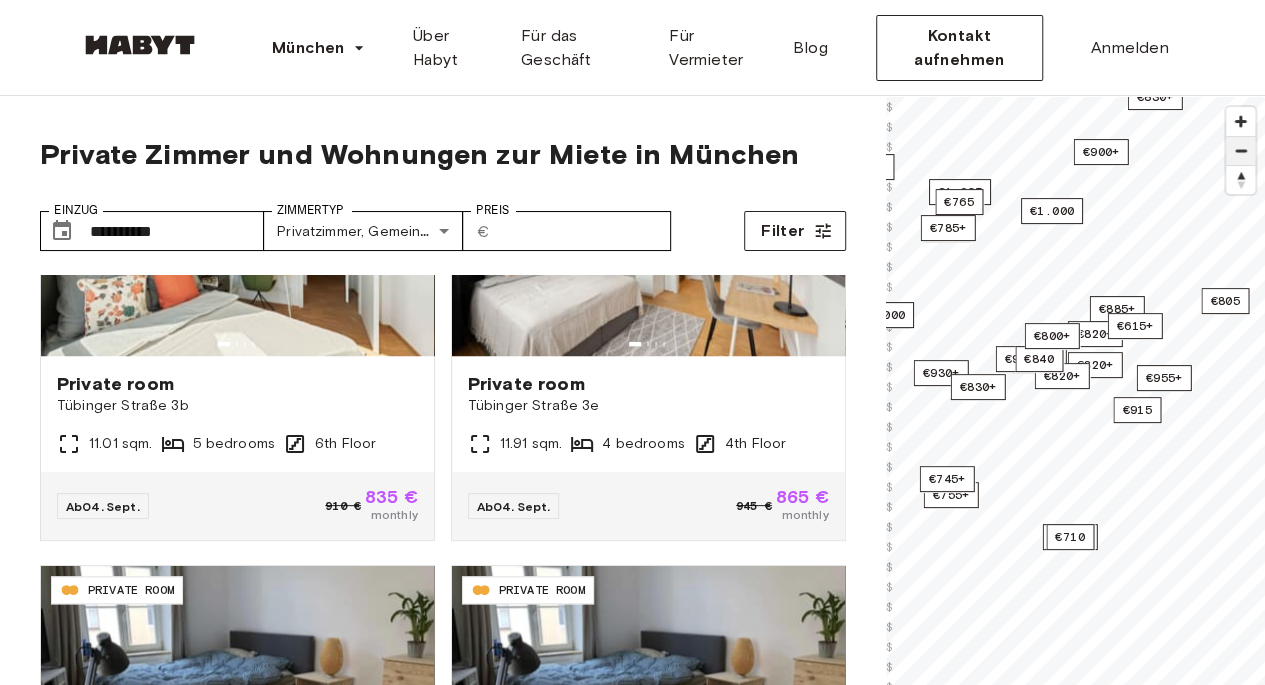 click at bounding box center (1240, 151) 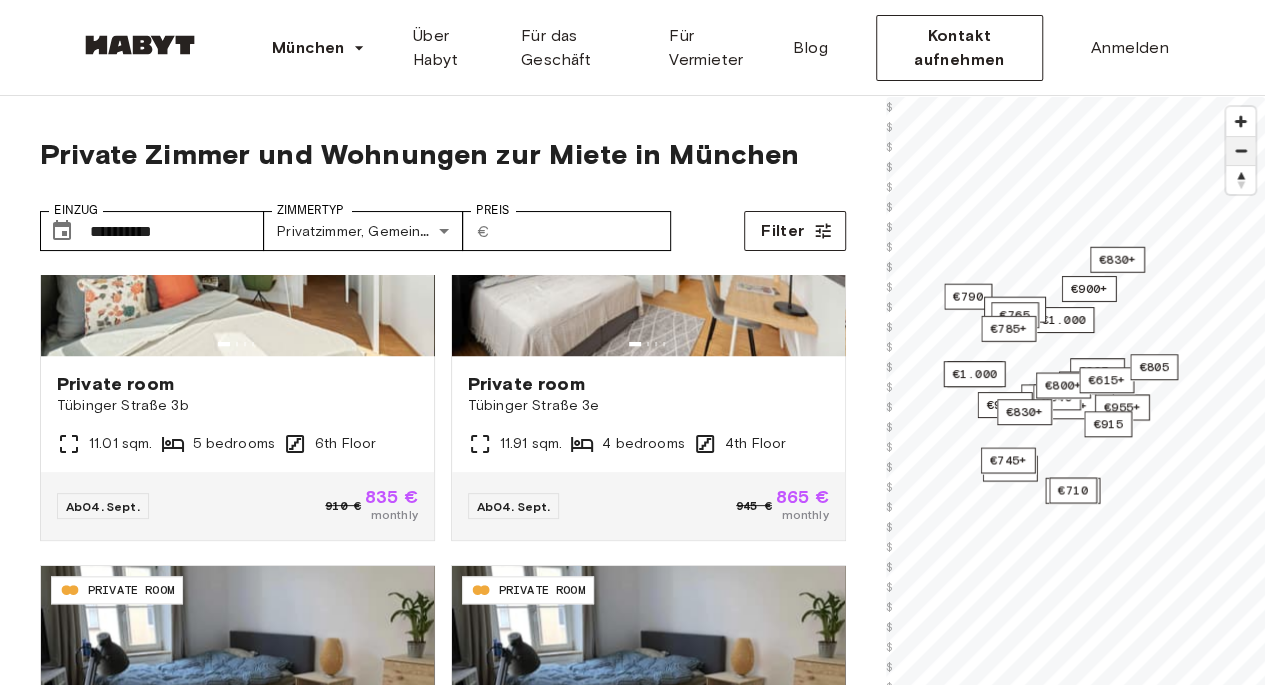 click at bounding box center (1240, 151) 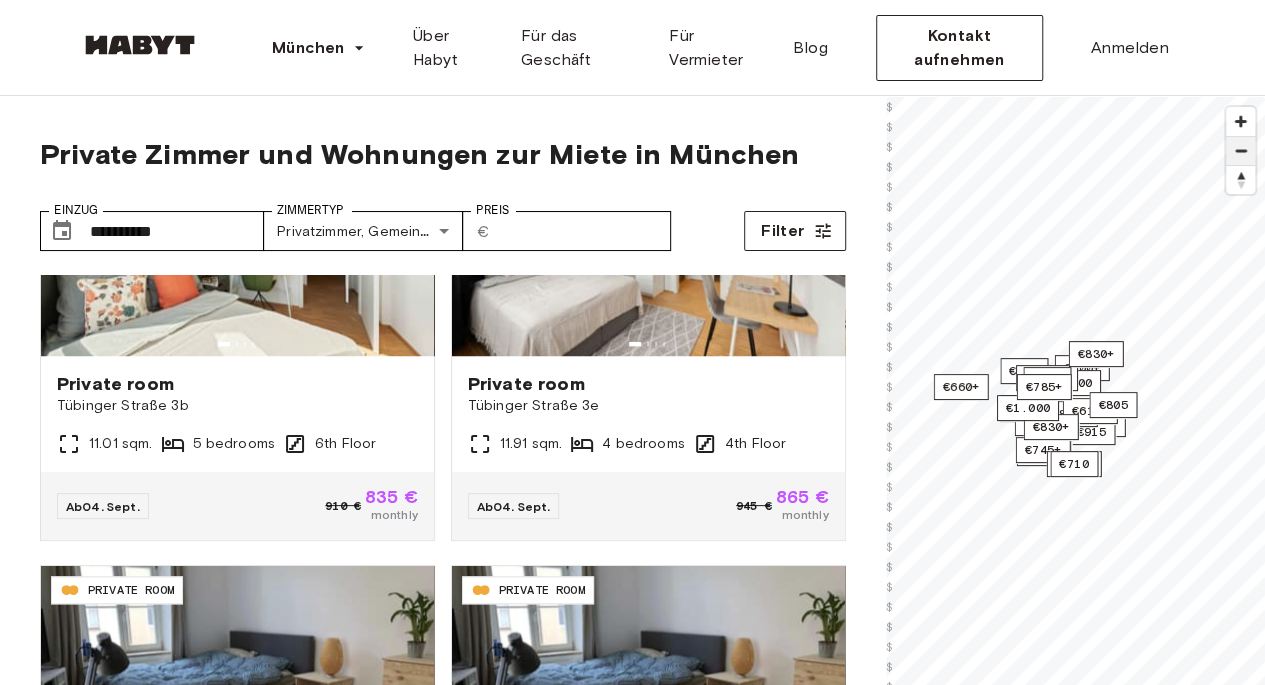 click at bounding box center (1240, 151) 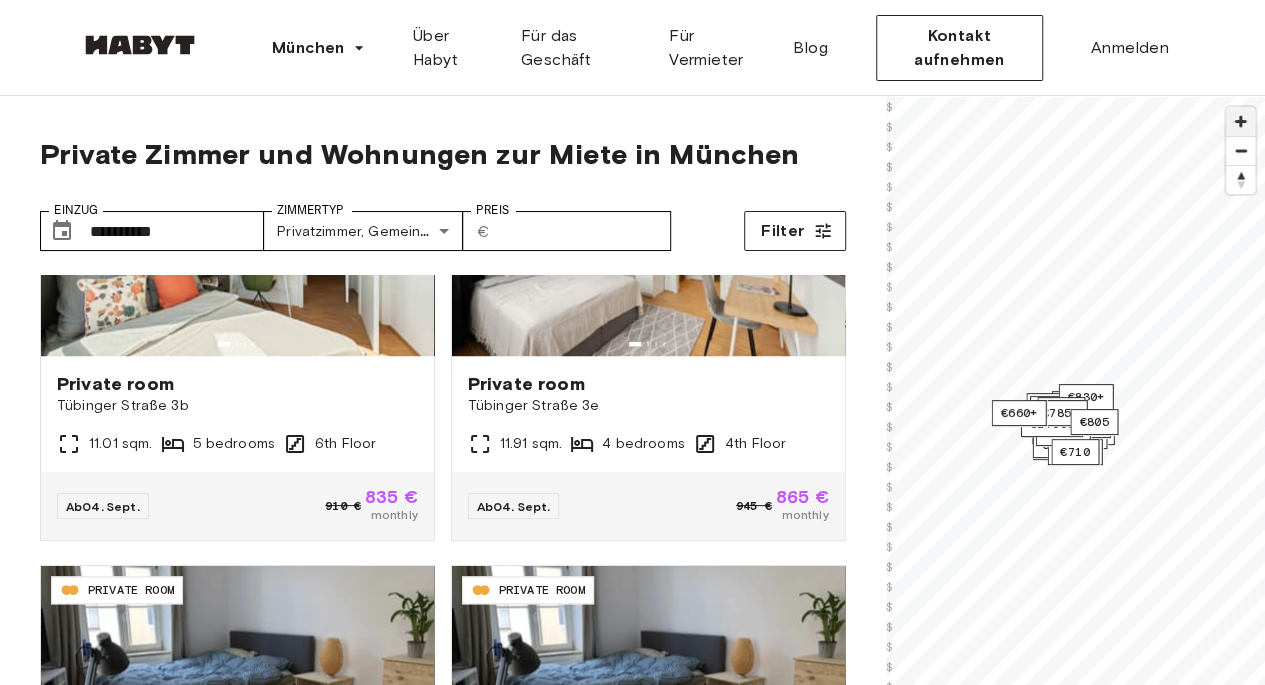click at bounding box center (1240, 121) 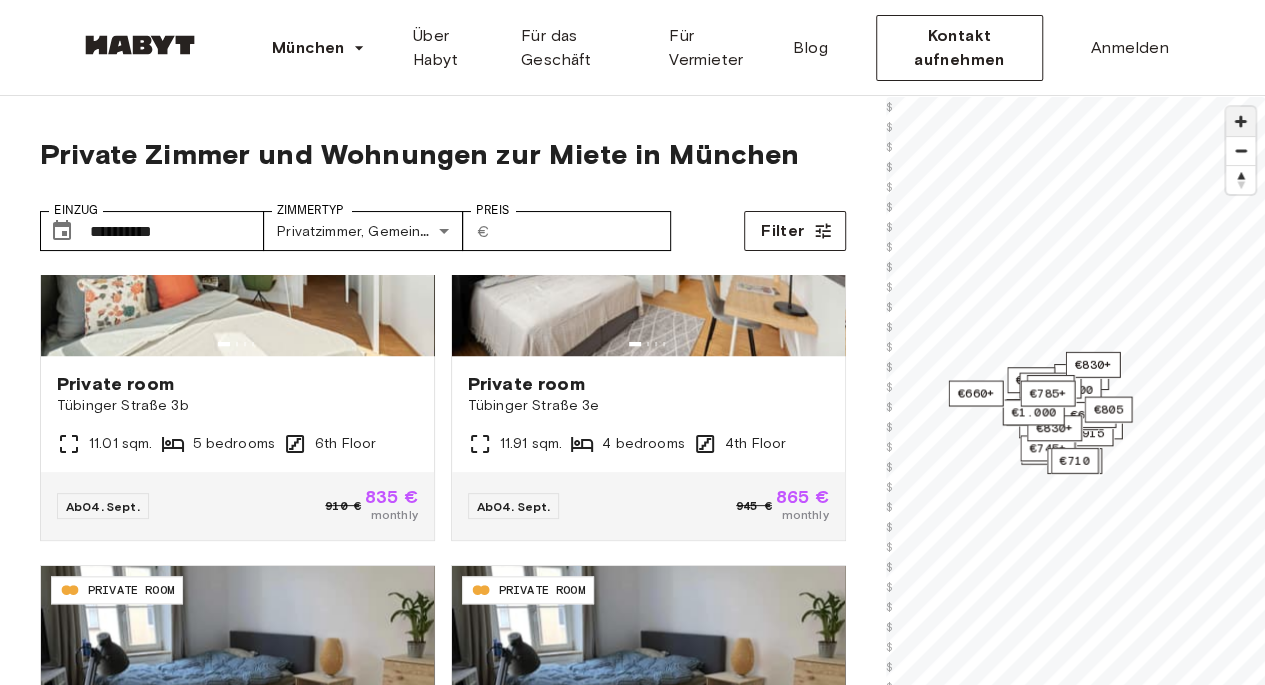 click at bounding box center [1240, 121] 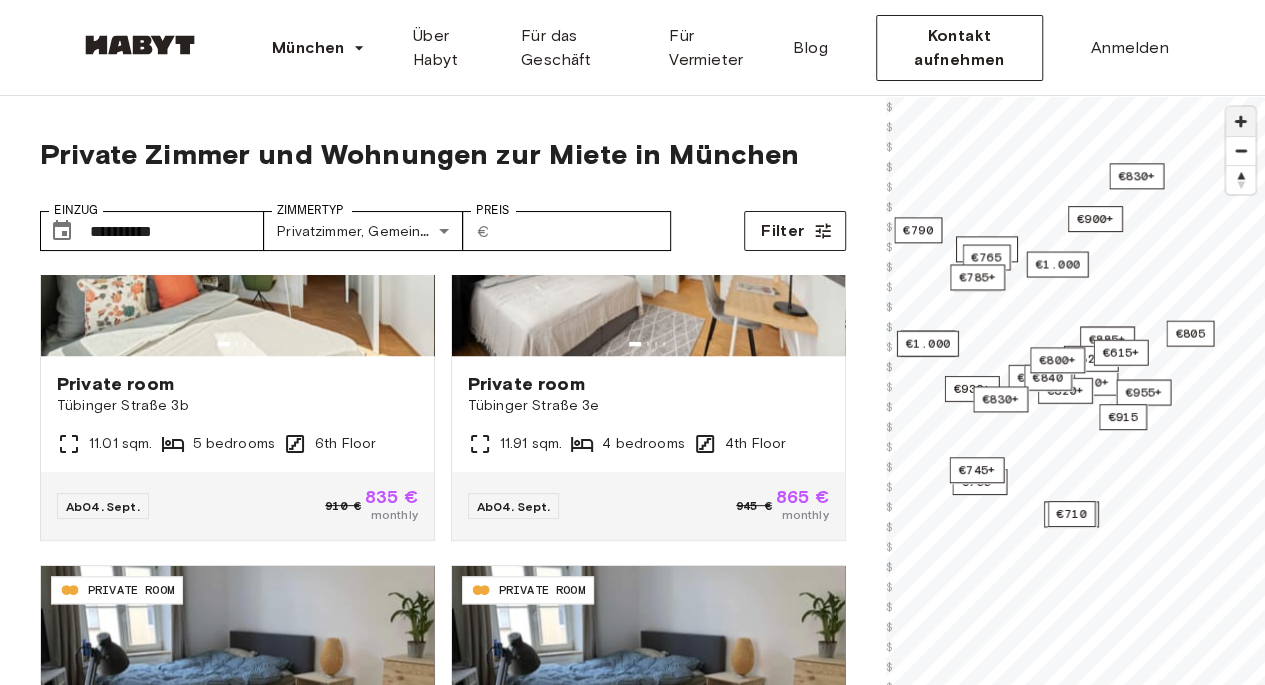 click at bounding box center (1240, 121) 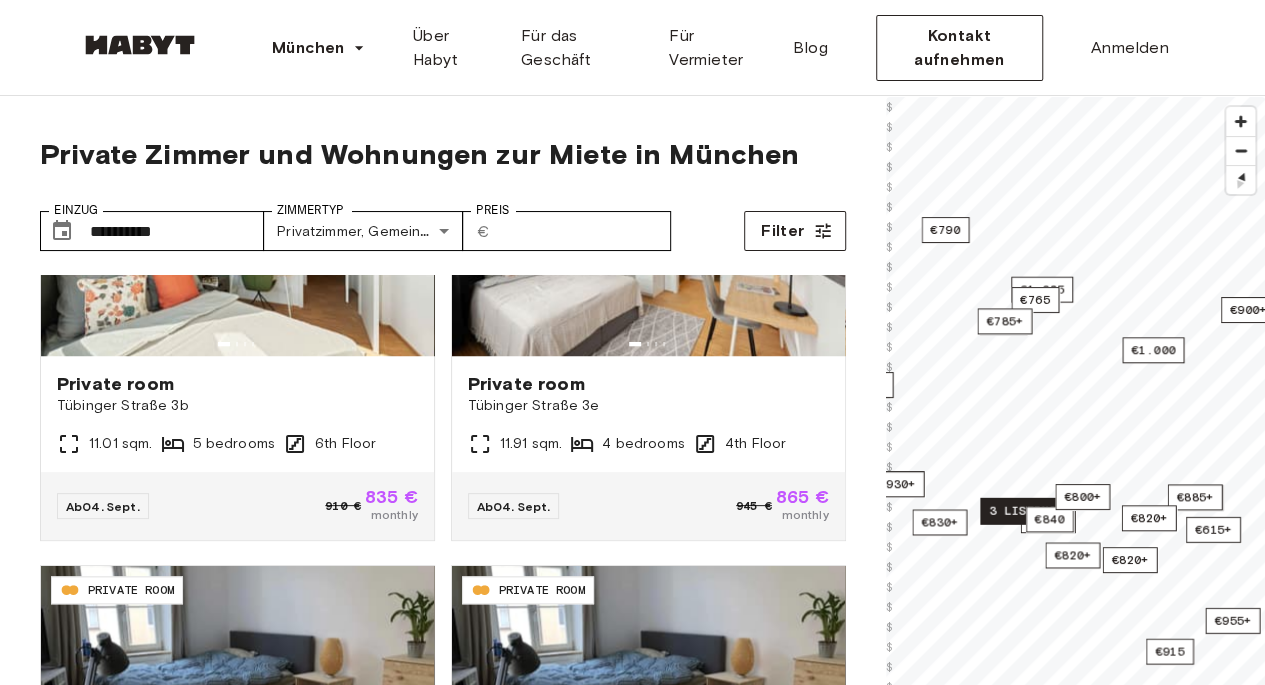 drag, startPoint x: 1019, startPoint y: 428, endPoint x: 1017, endPoint y: 501, distance: 73.02739 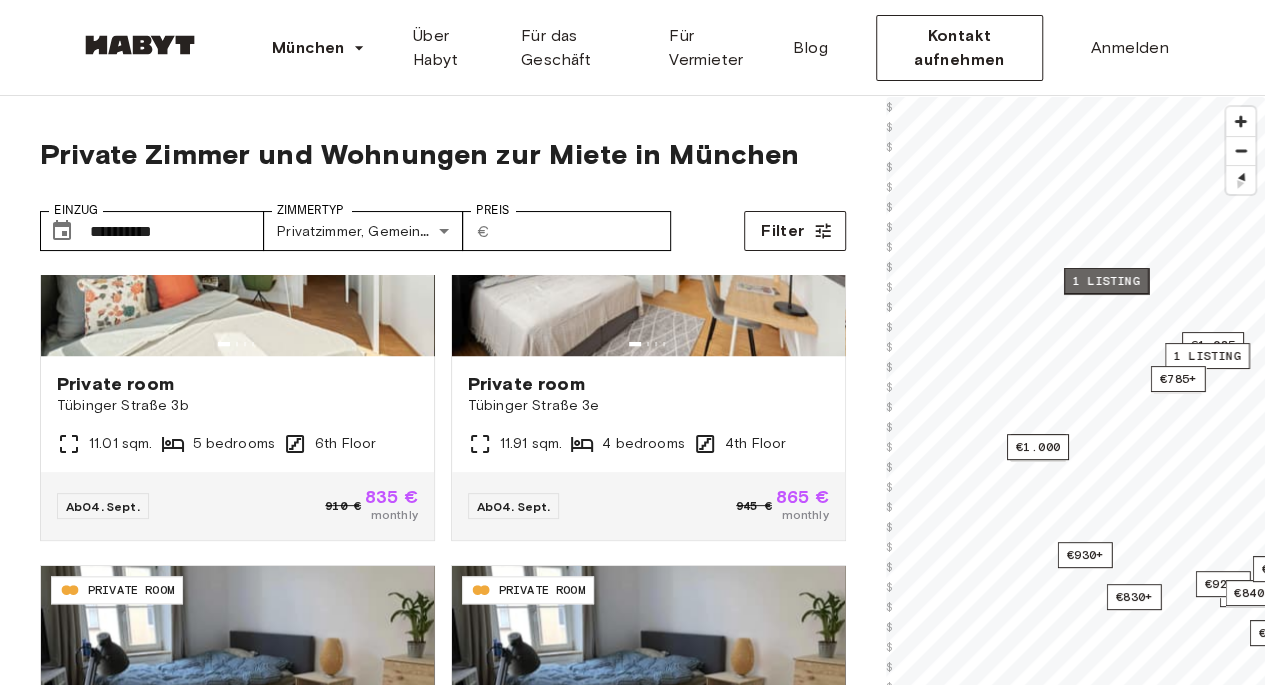 click on "1 listing" at bounding box center [1105, 281] 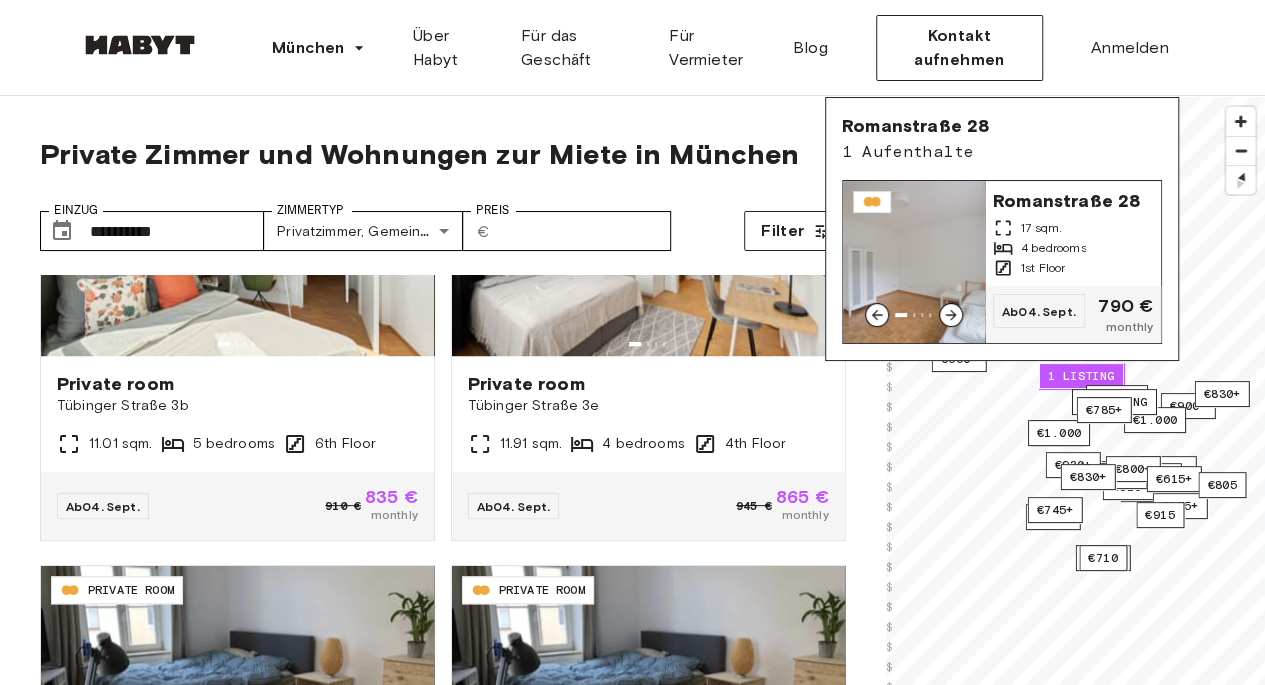 click on "[STREET] [NUMBER] [SQM] [BEDROOMS] [FLOOR]" at bounding box center [1073, 233] 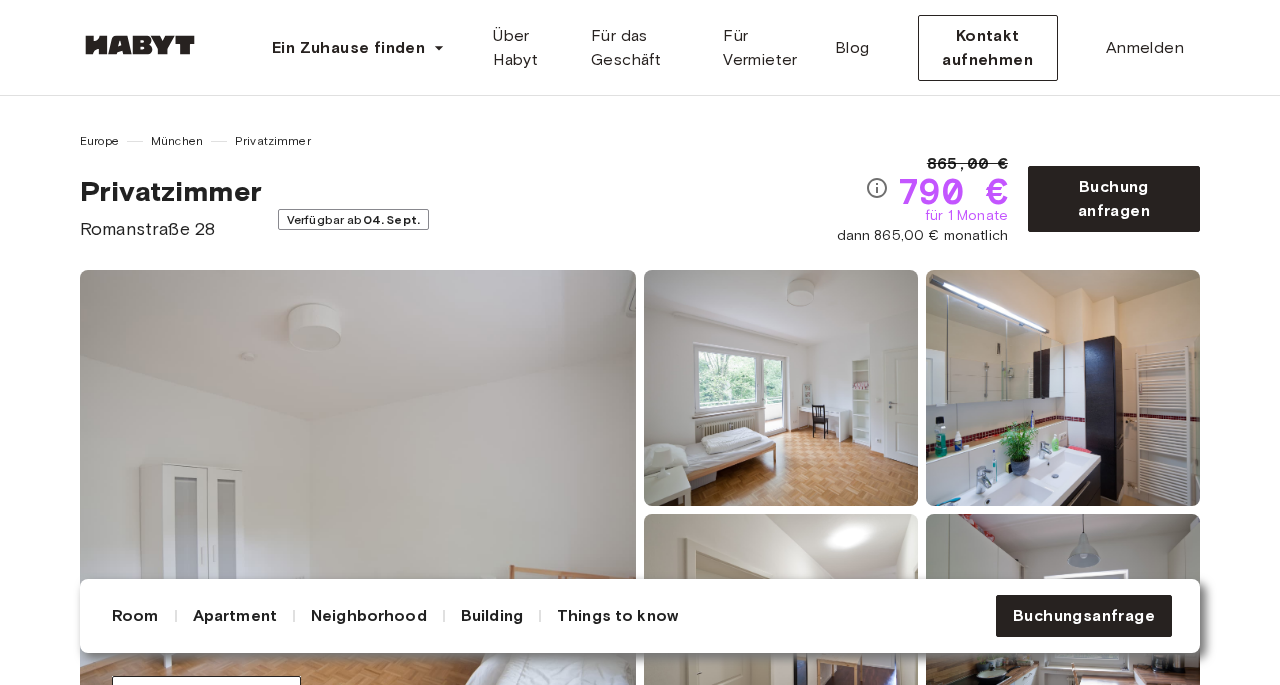 scroll, scrollTop: 0, scrollLeft: 0, axis: both 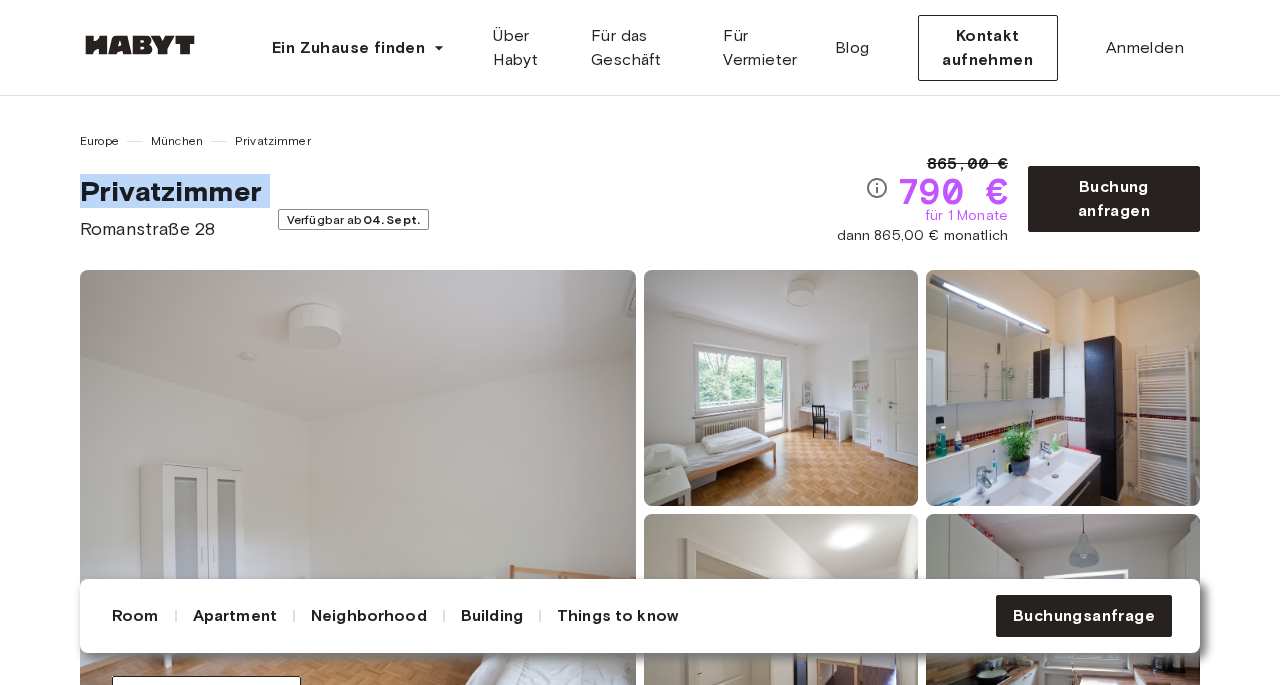 click on "Romanstraße 28" at bounding box center [171, 229] 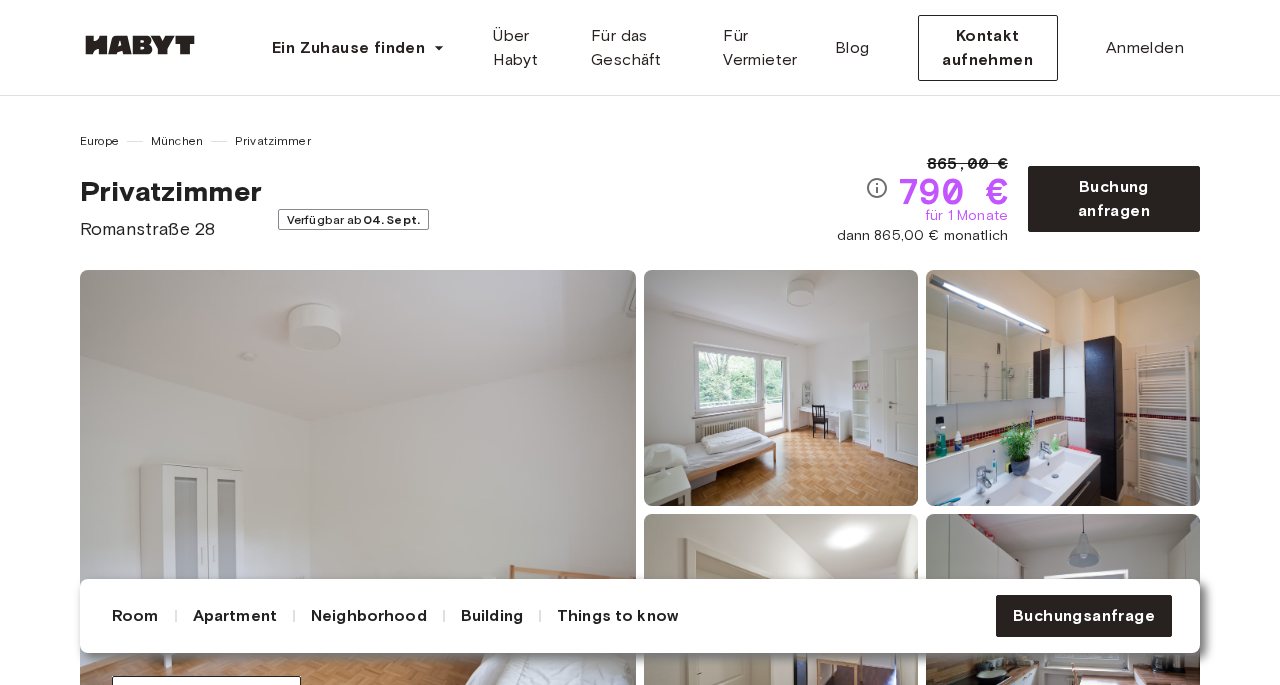 click on "Romanstraße 28" at bounding box center (171, 229) 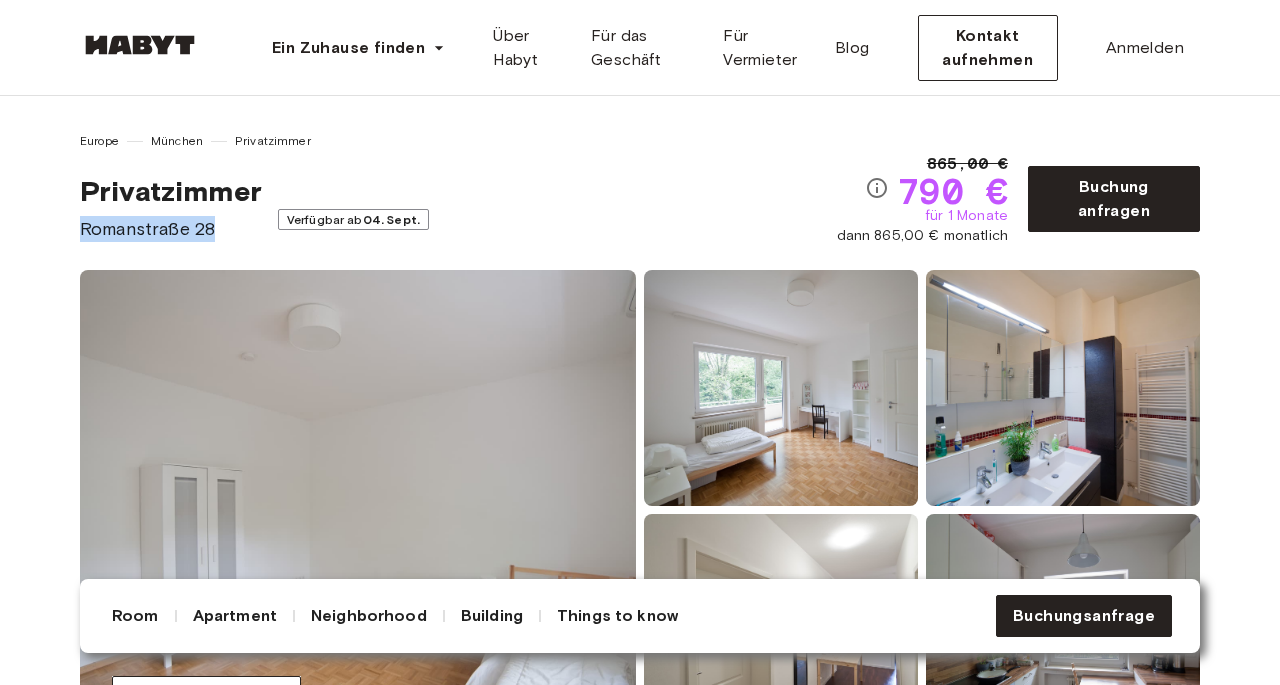 copy on "Romanstraße 28" 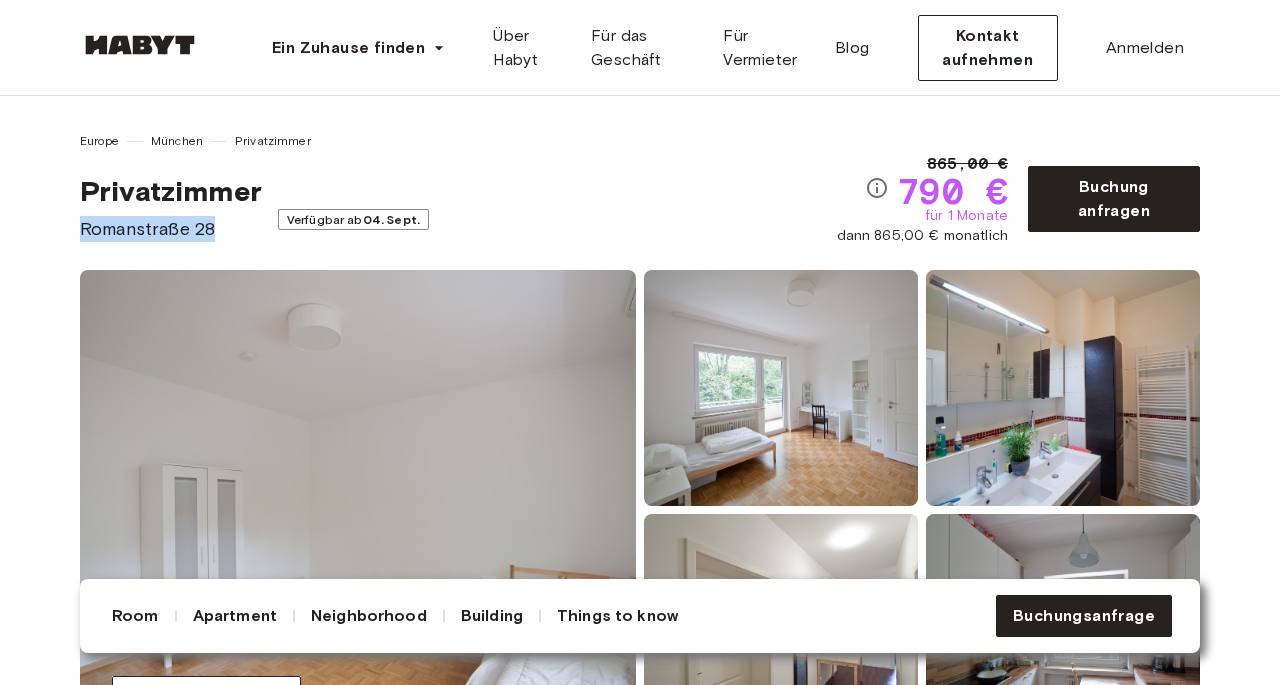copy on "Romanstraße 28" 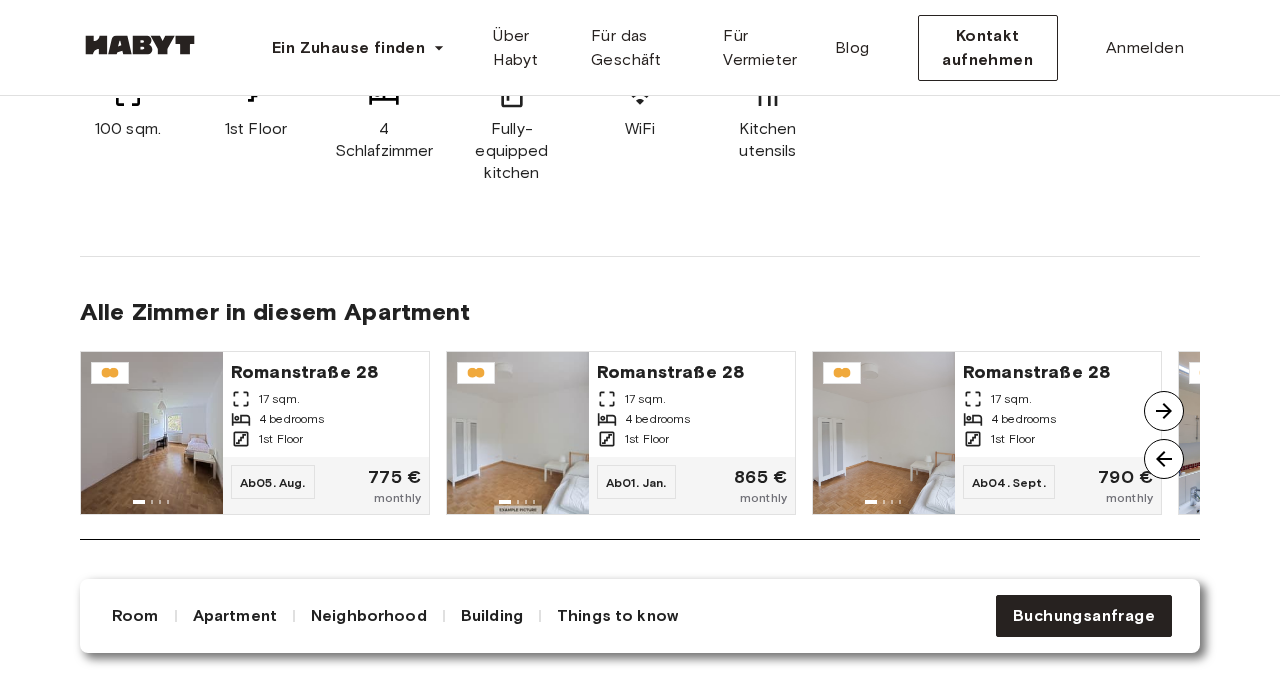 scroll, scrollTop: 1378, scrollLeft: 0, axis: vertical 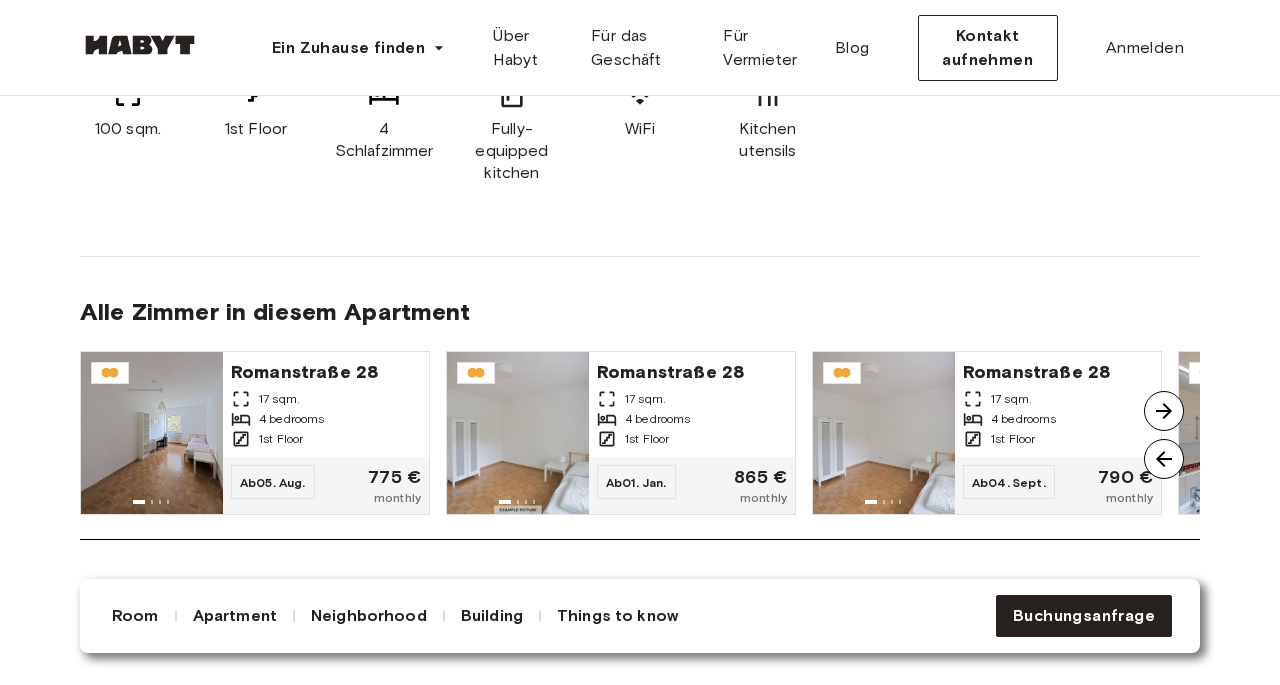 click at bounding box center [1164, 411] 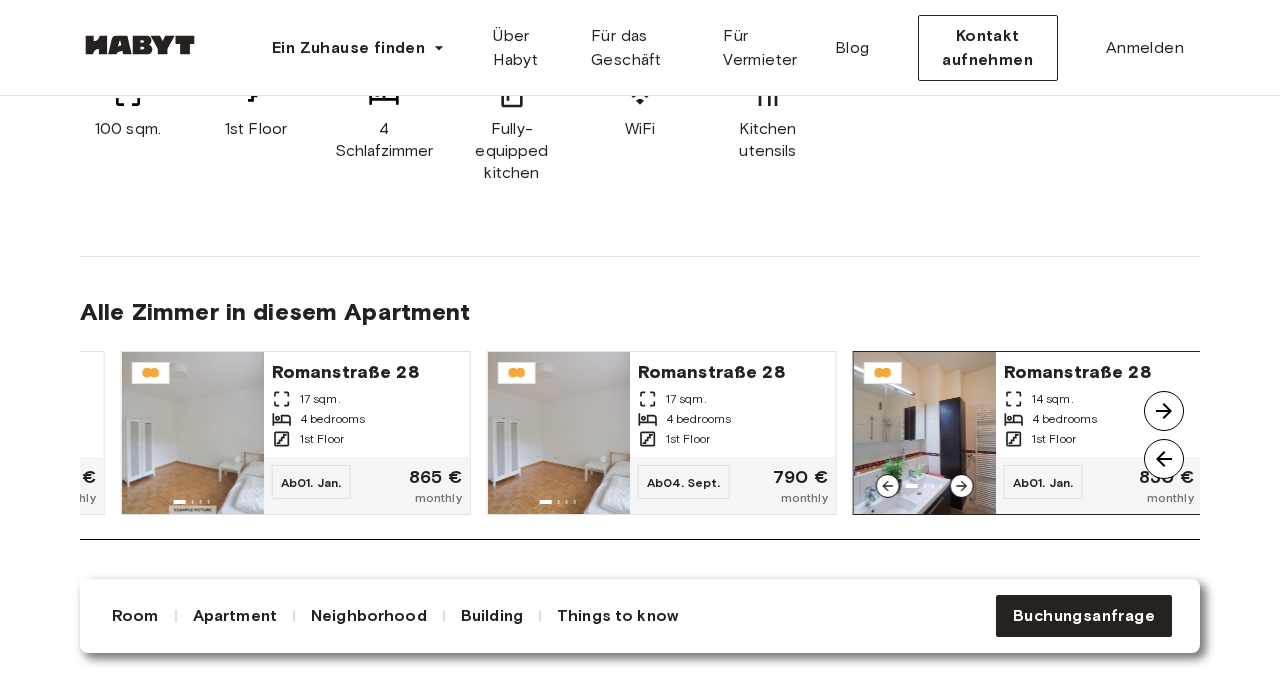 click 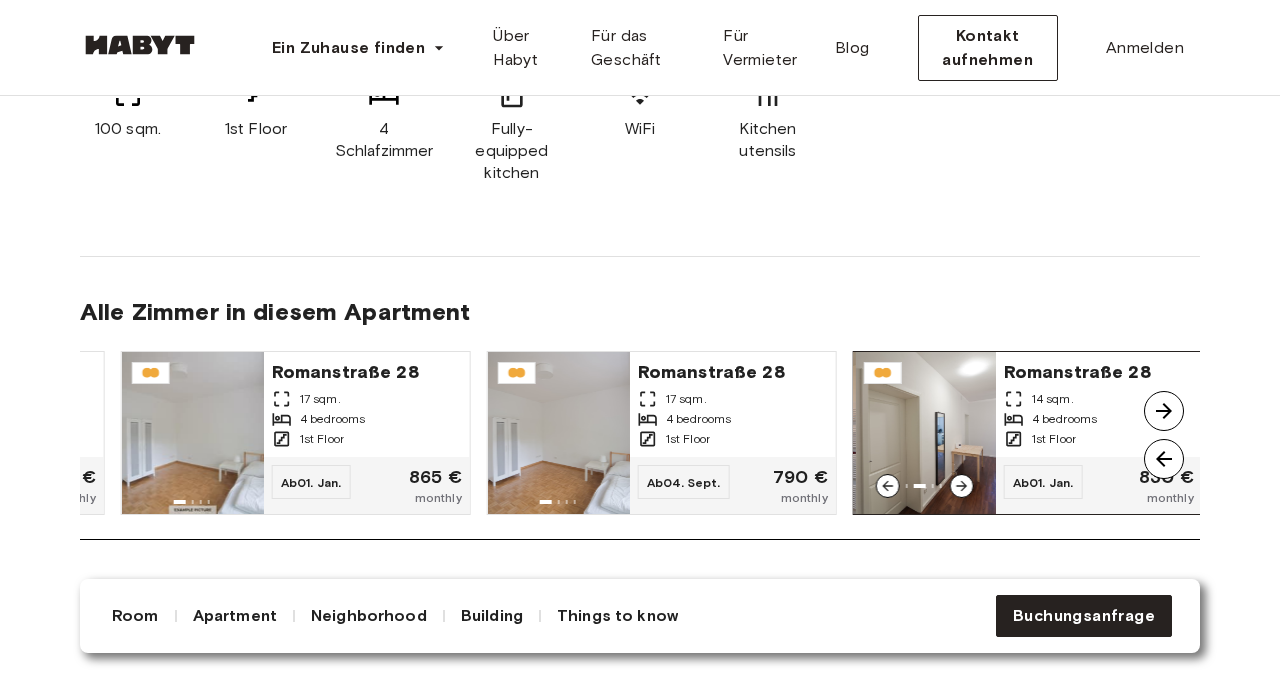 click 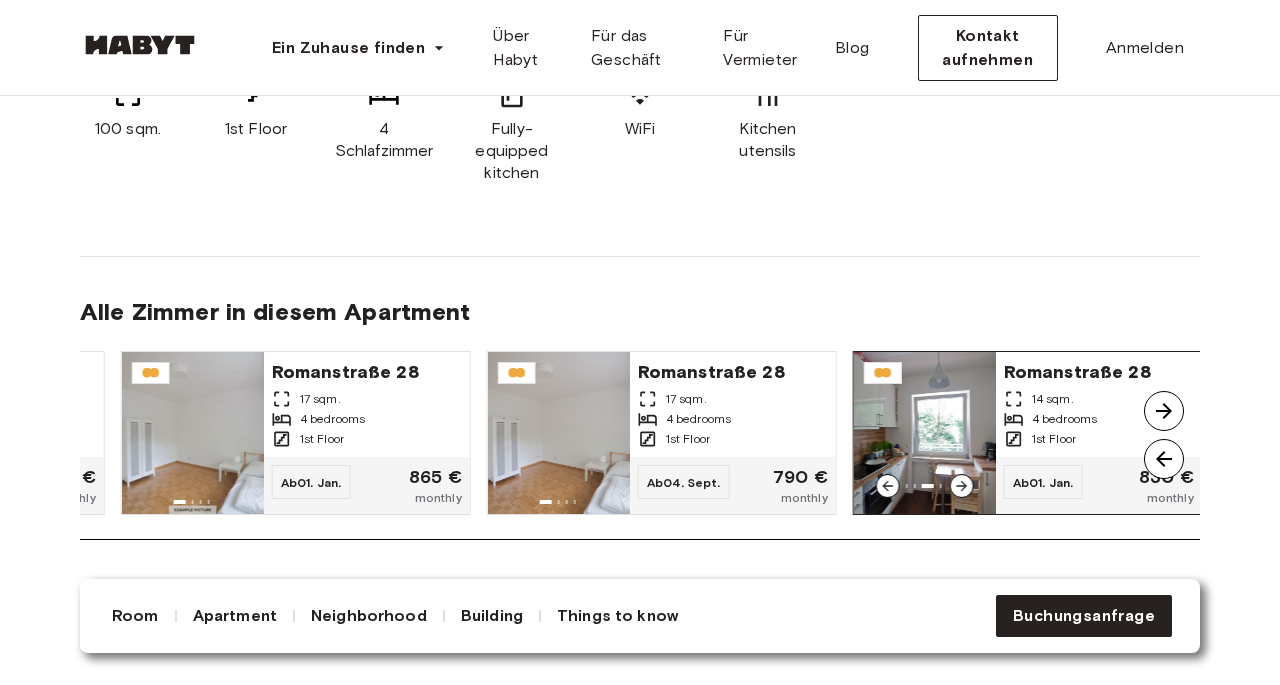 click 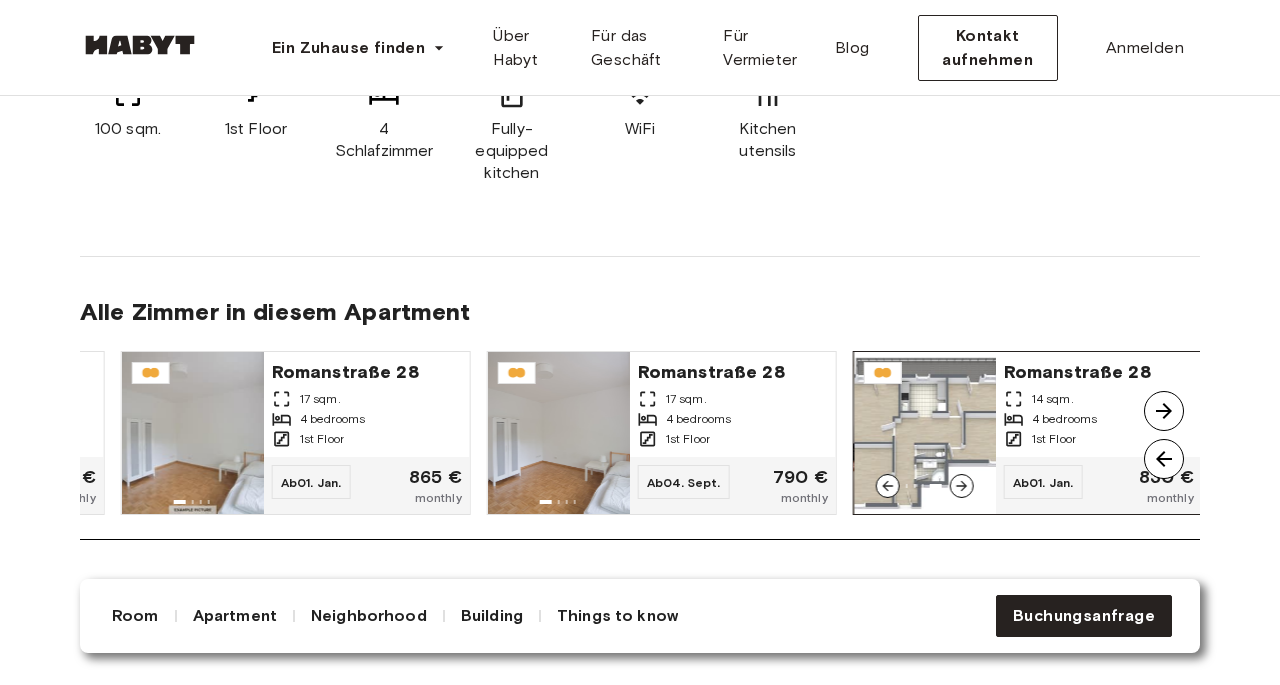 click 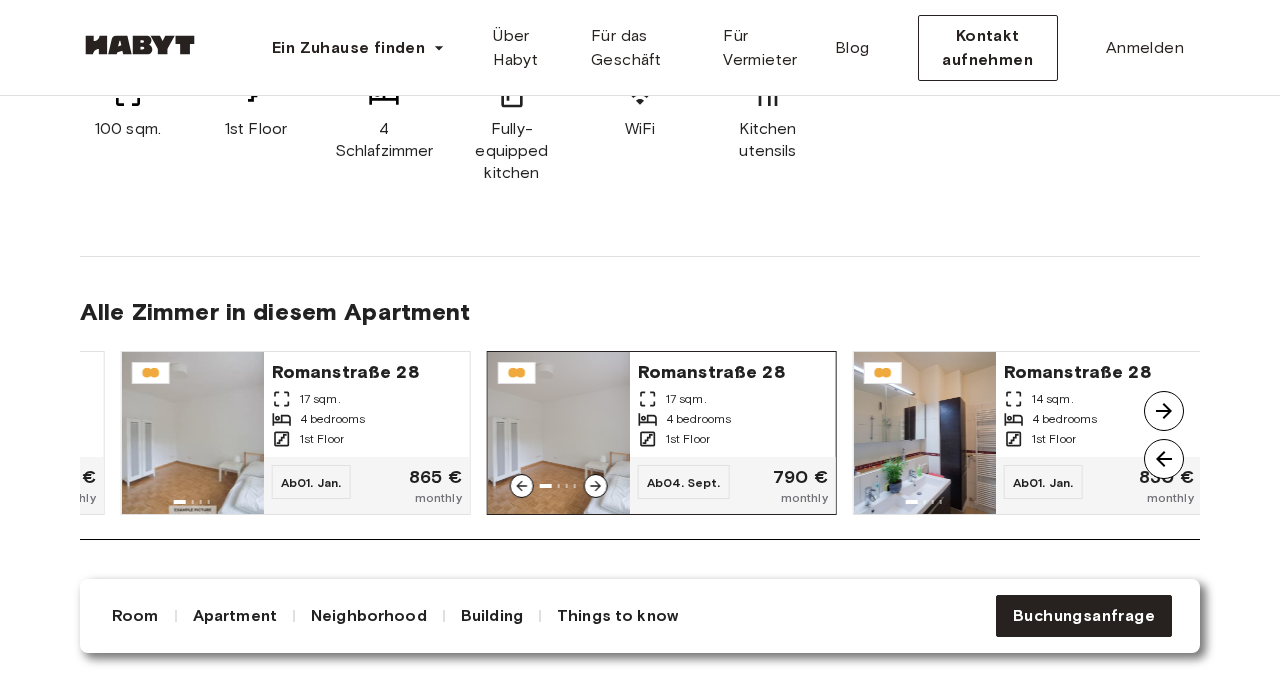 click 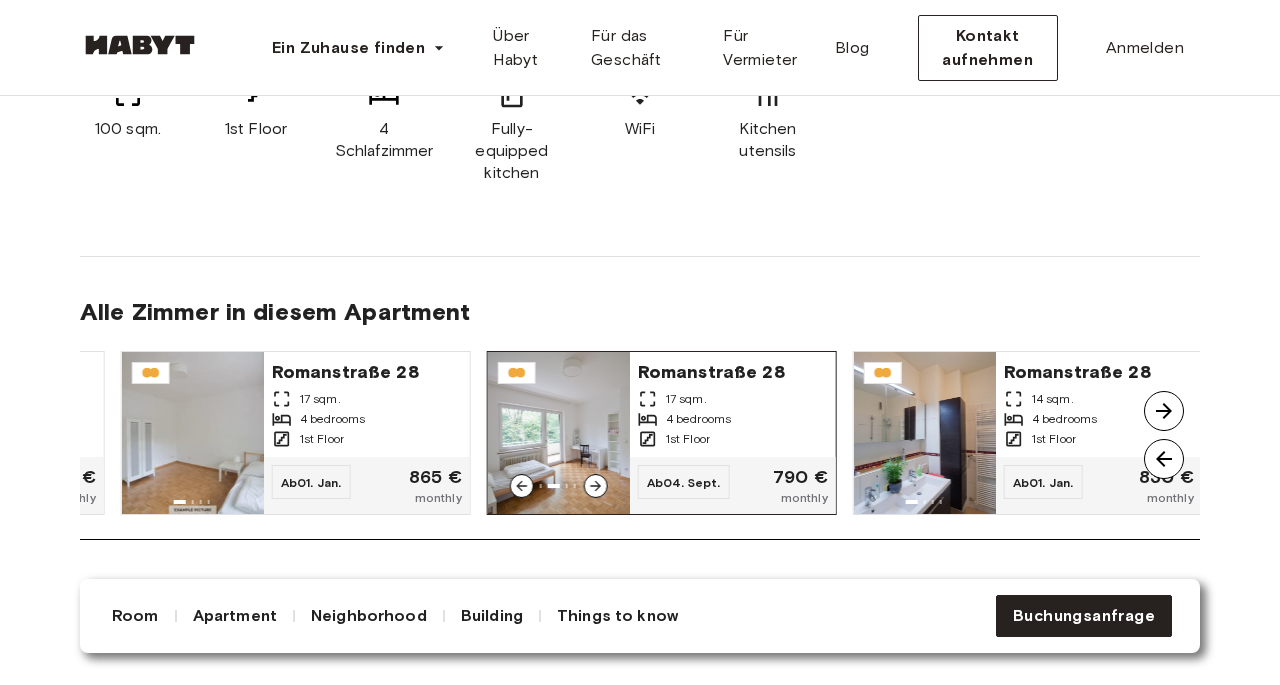 click on "Ab  04. Sept." at bounding box center (684, 482) 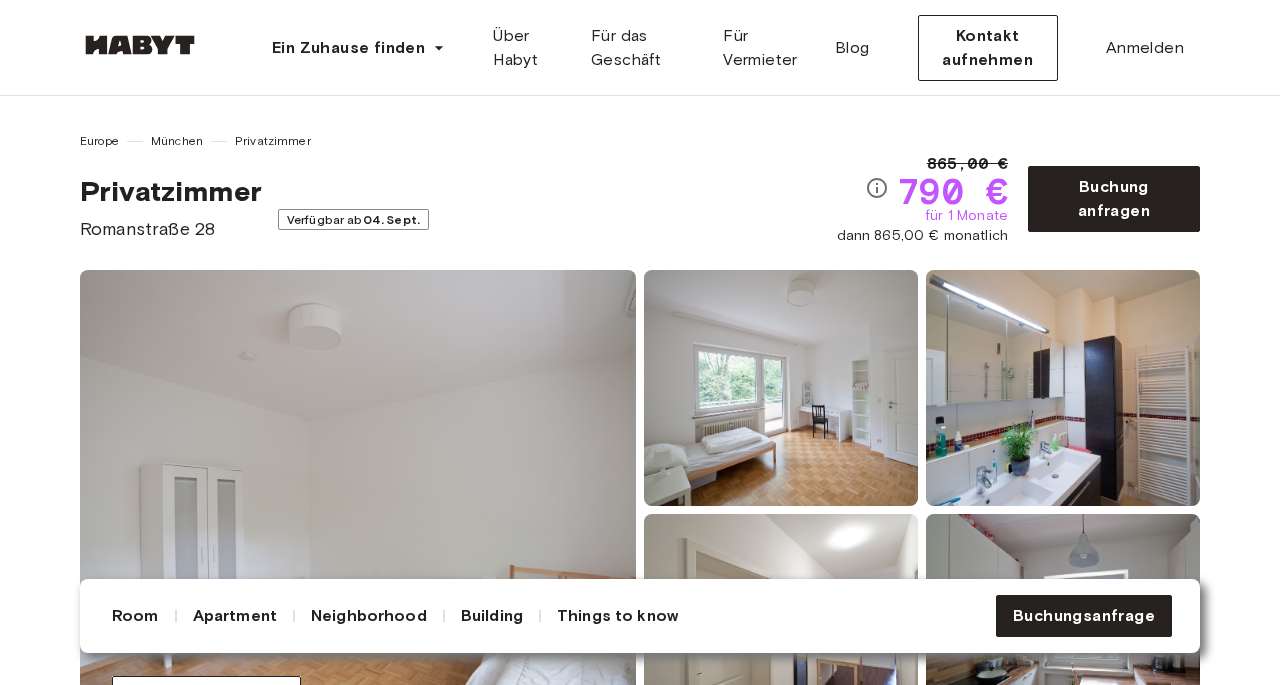 scroll, scrollTop: 144, scrollLeft: 0, axis: vertical 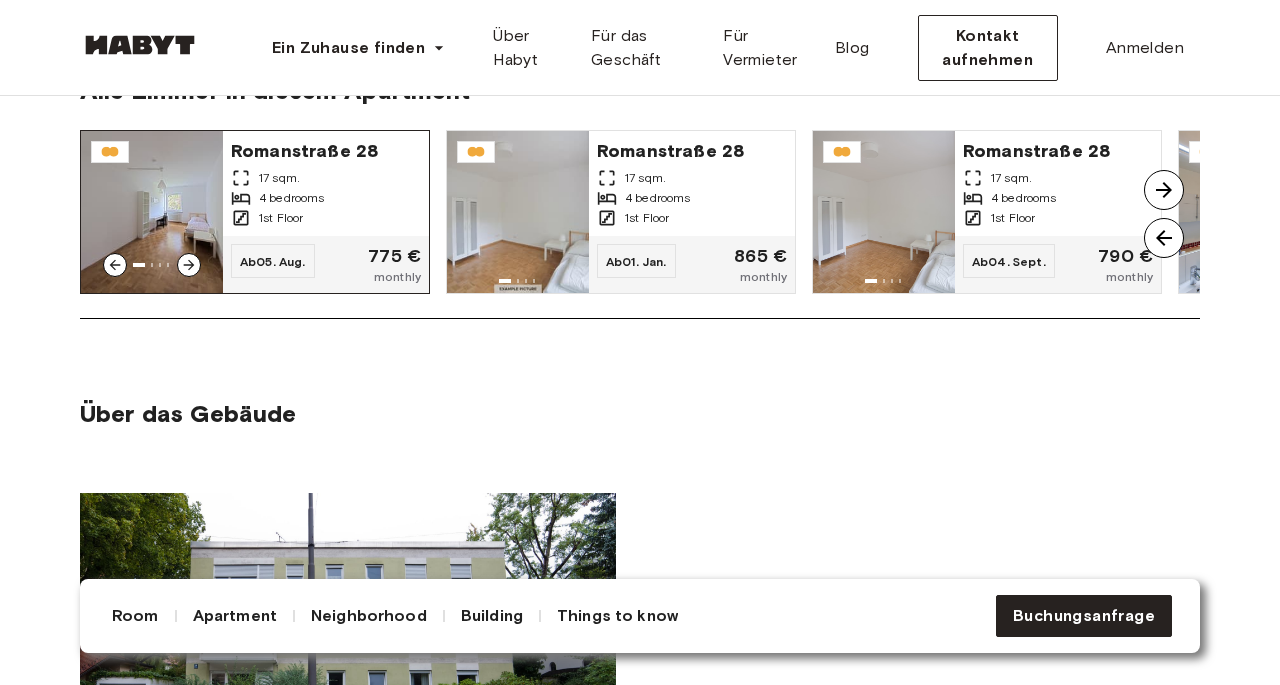 click 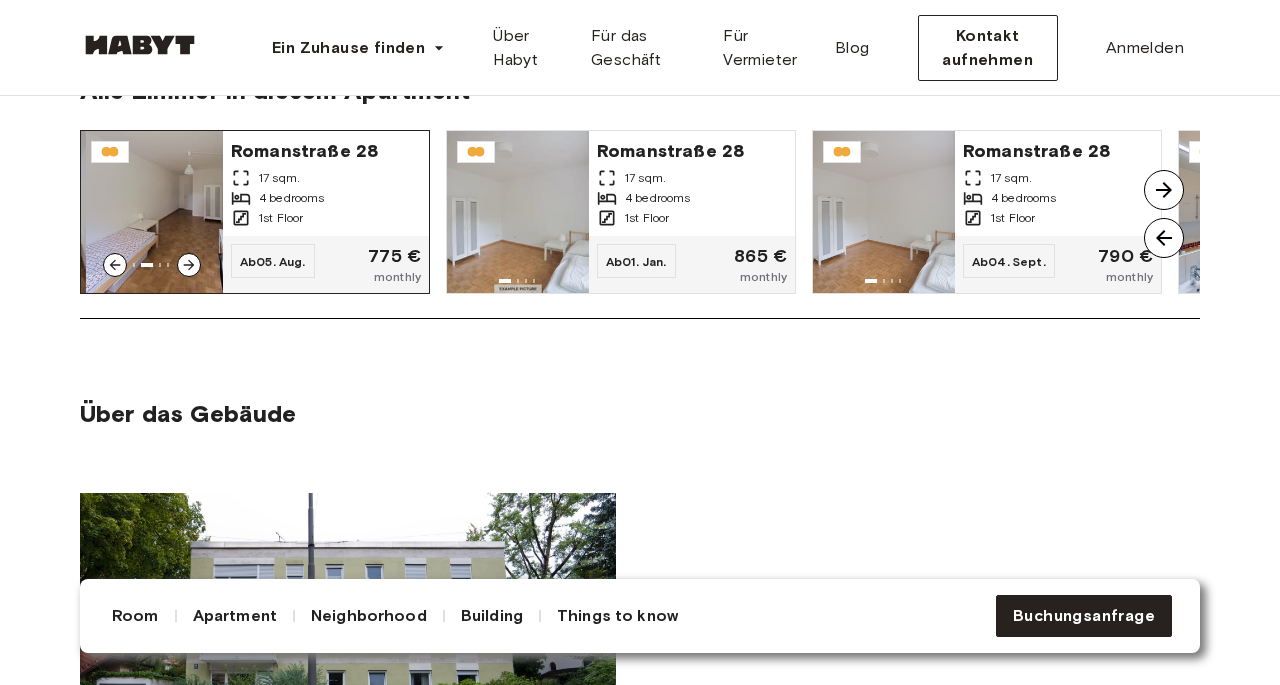 click 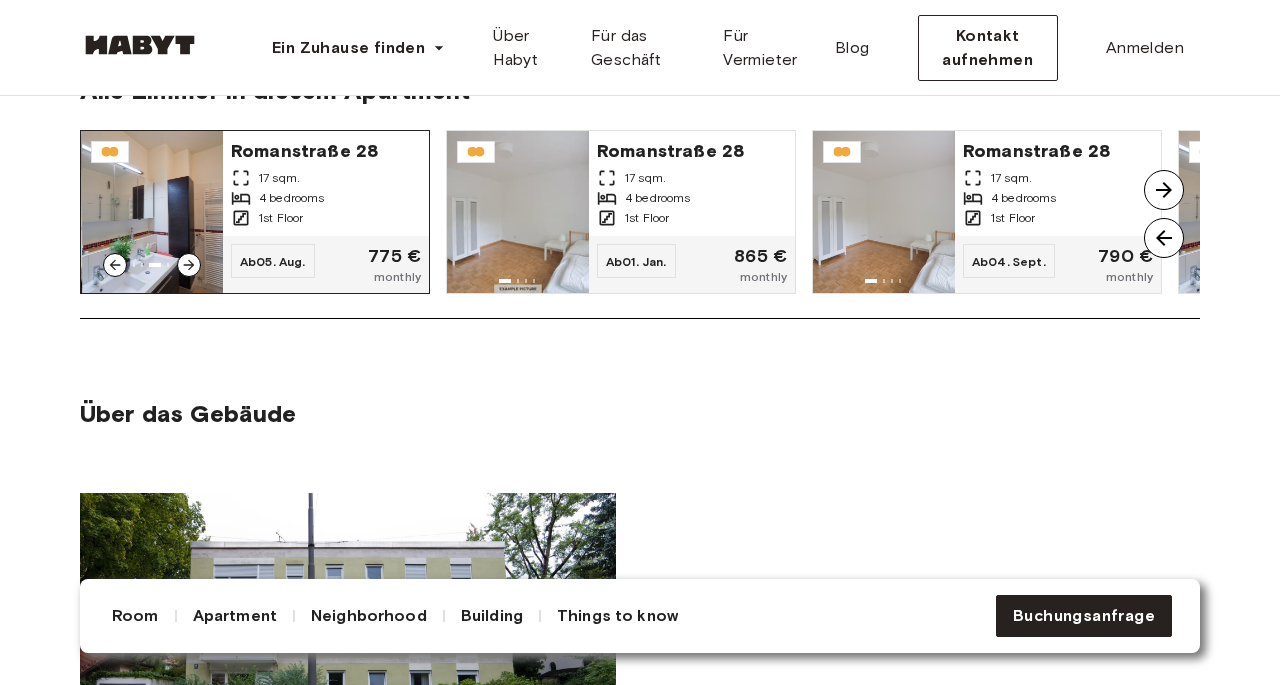 click 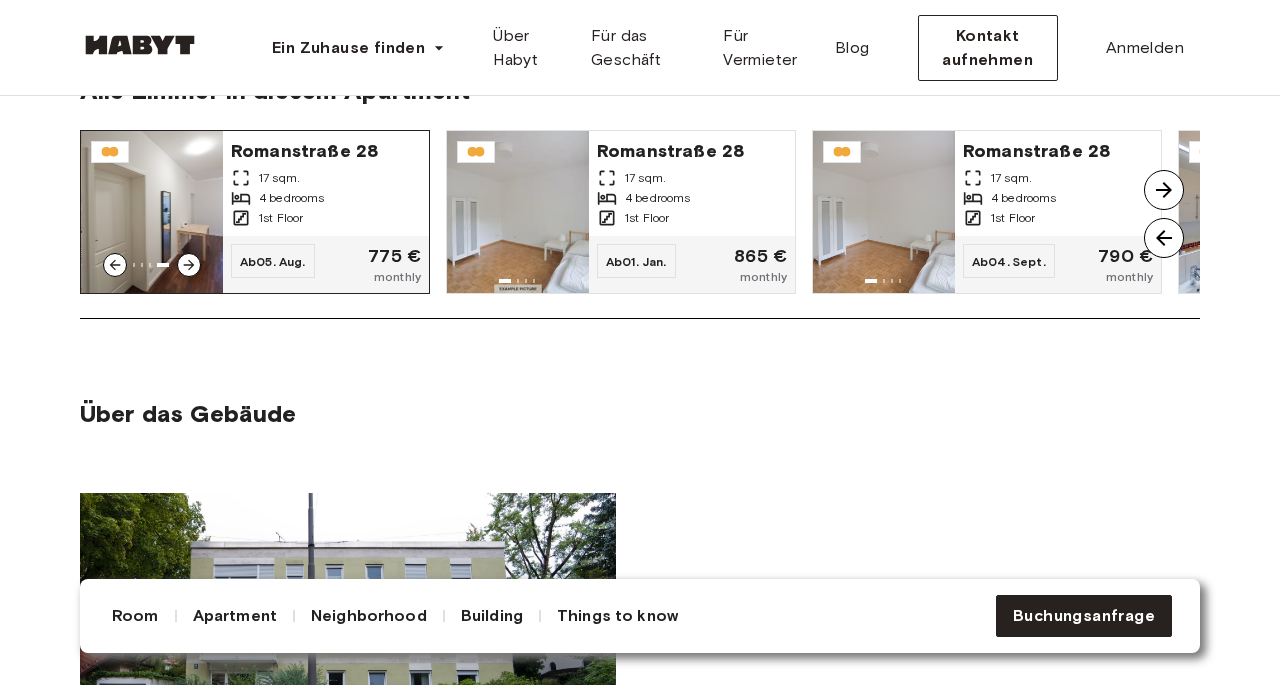 click 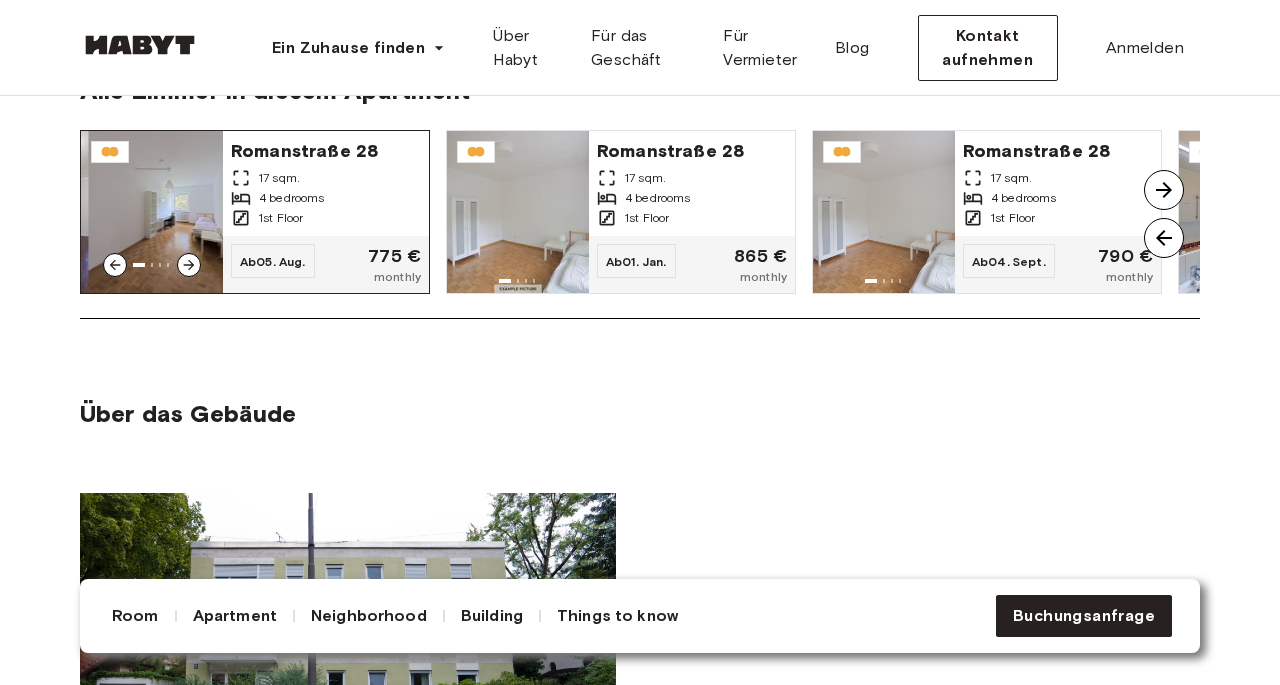 click 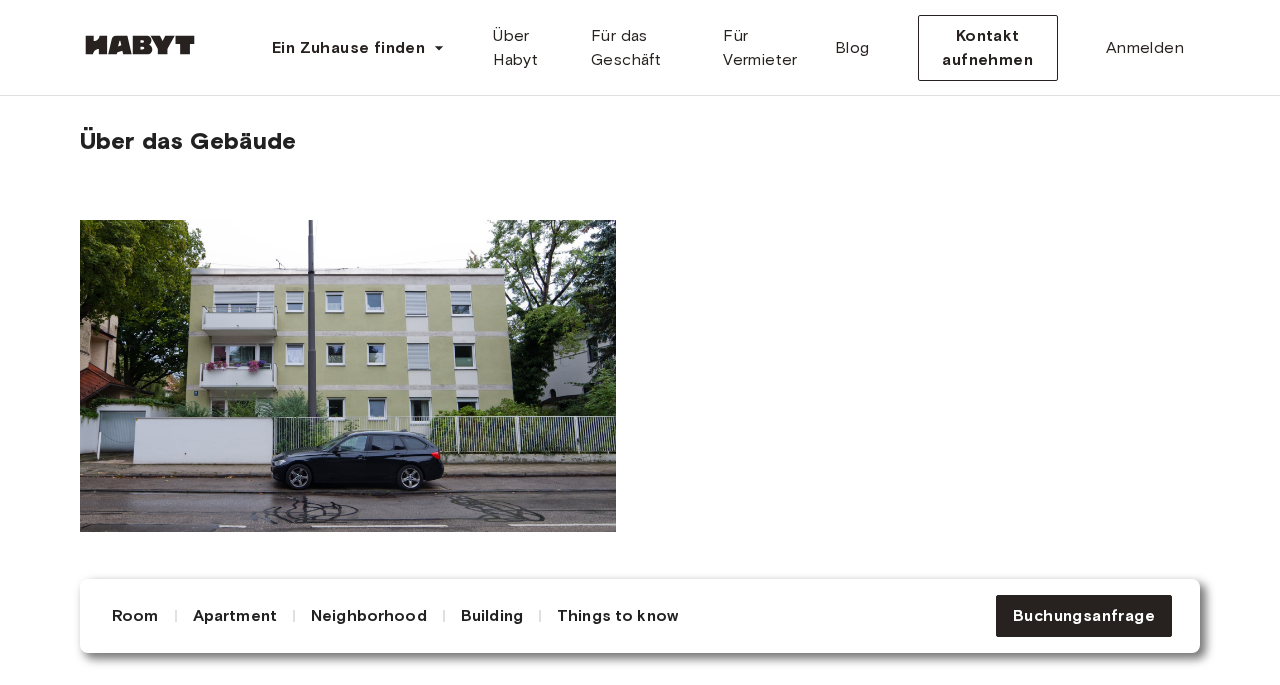scroll, scrollTop: 1871, scrollLeft: 0, axis: vertical 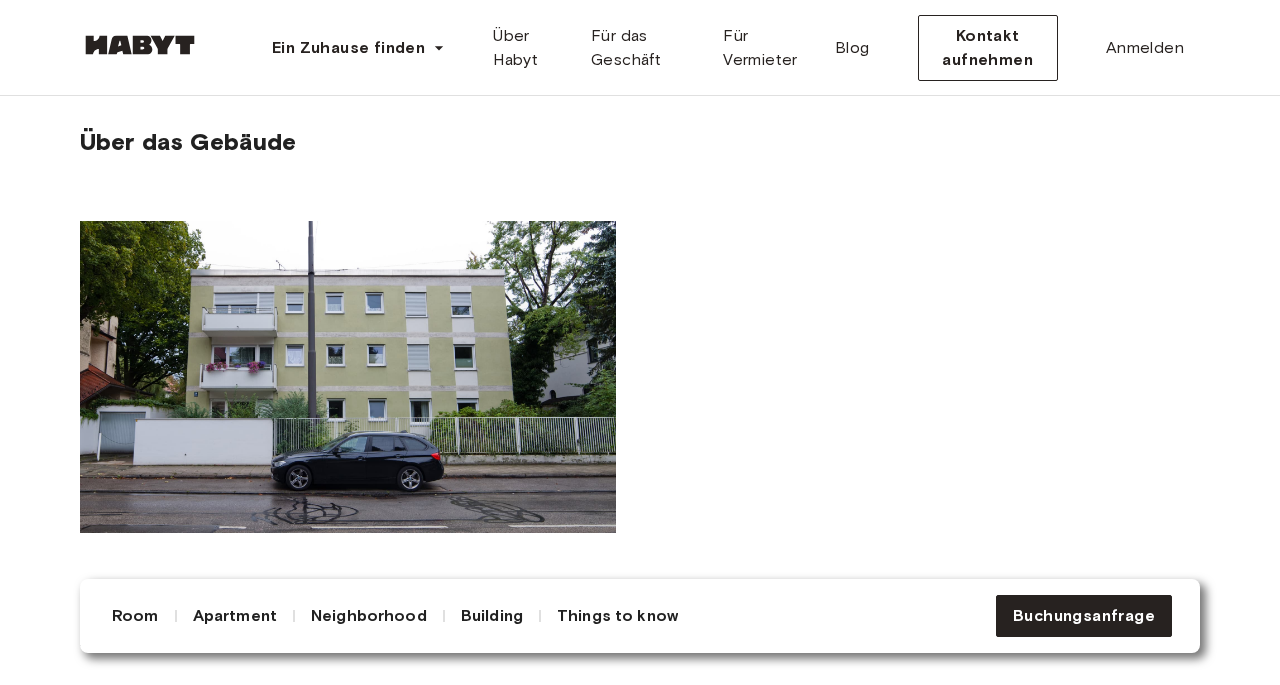 click at bounding box center [348, 377] 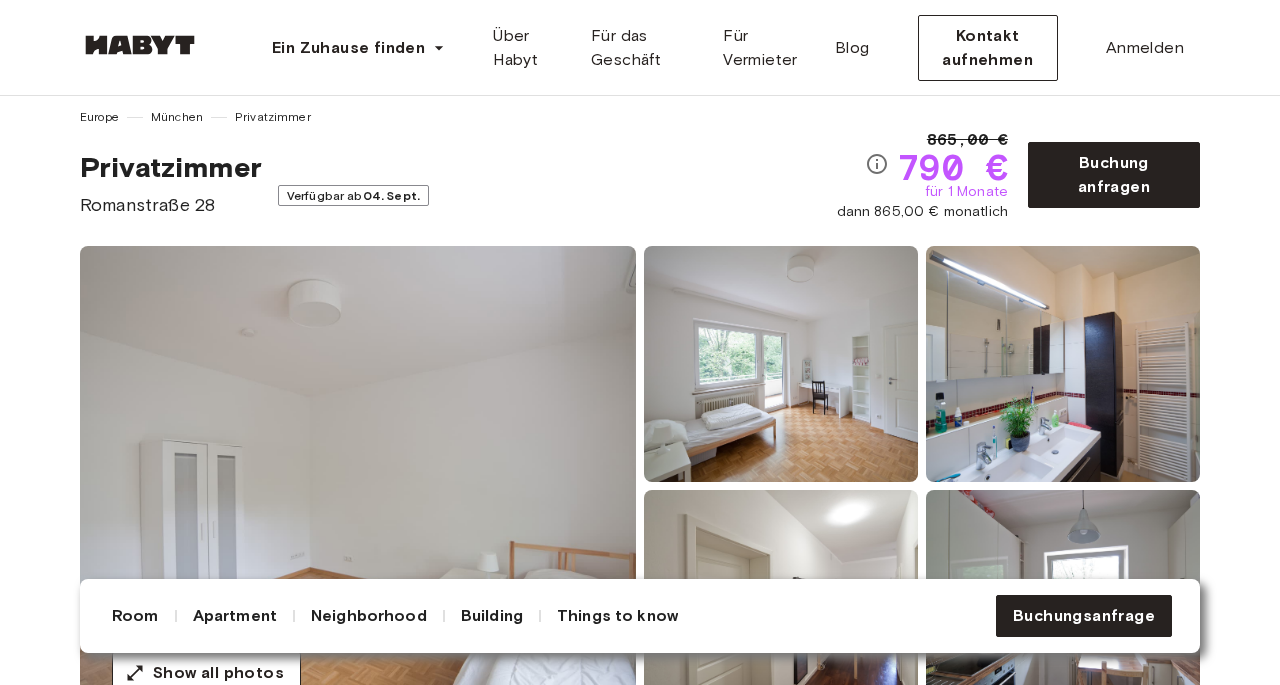 scroll, scrollTop: 0, scrollLeft: 0, axis: both 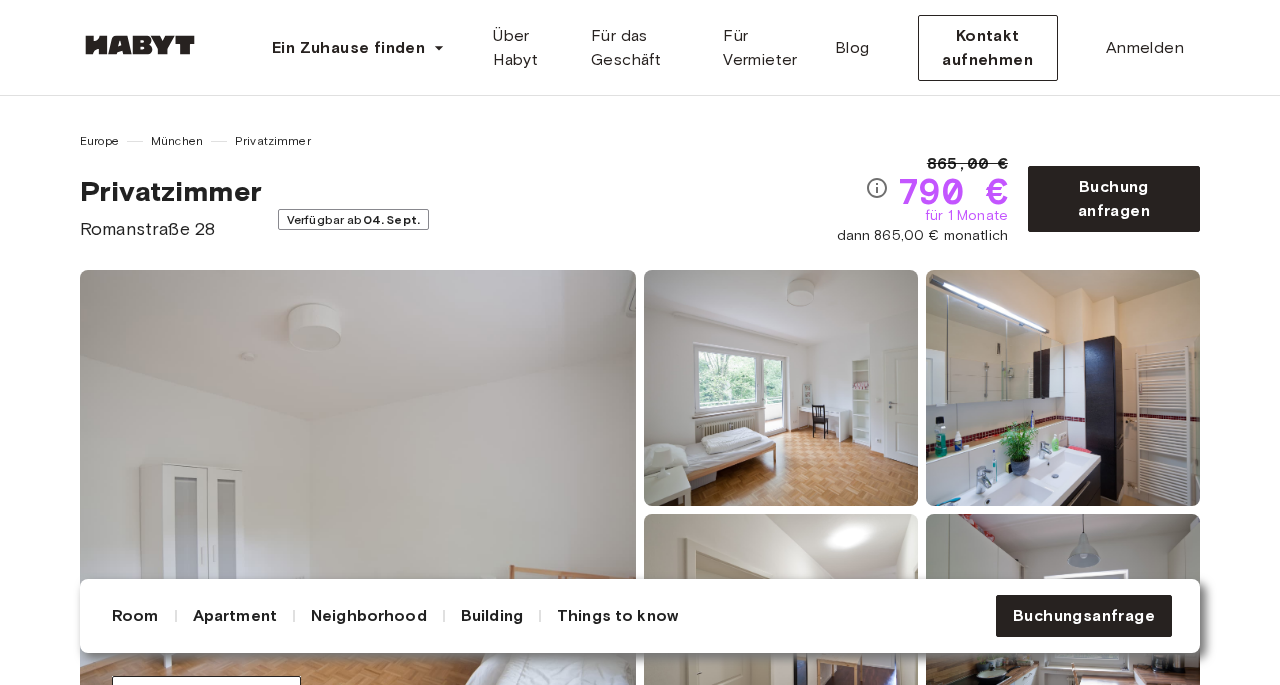 click on "Show all photos" at bounding box center [640, 510] 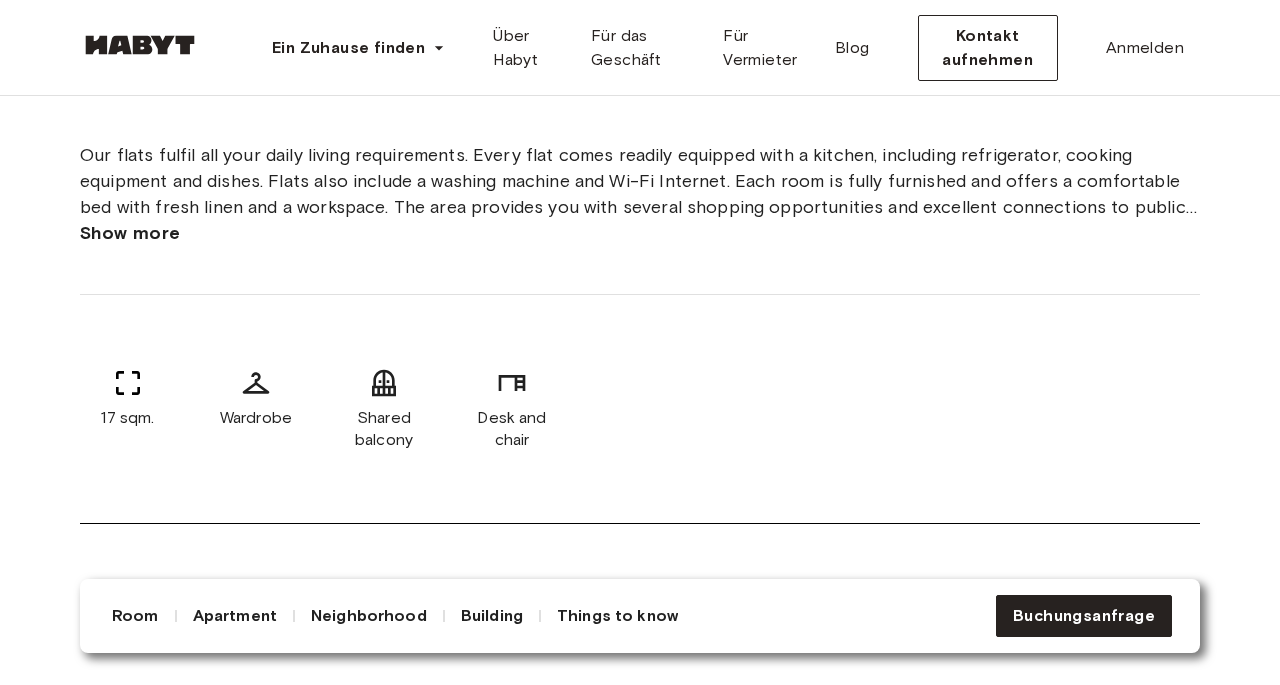 scroll, scrollTop: 764, scrollLeft: 0, axis: vertical 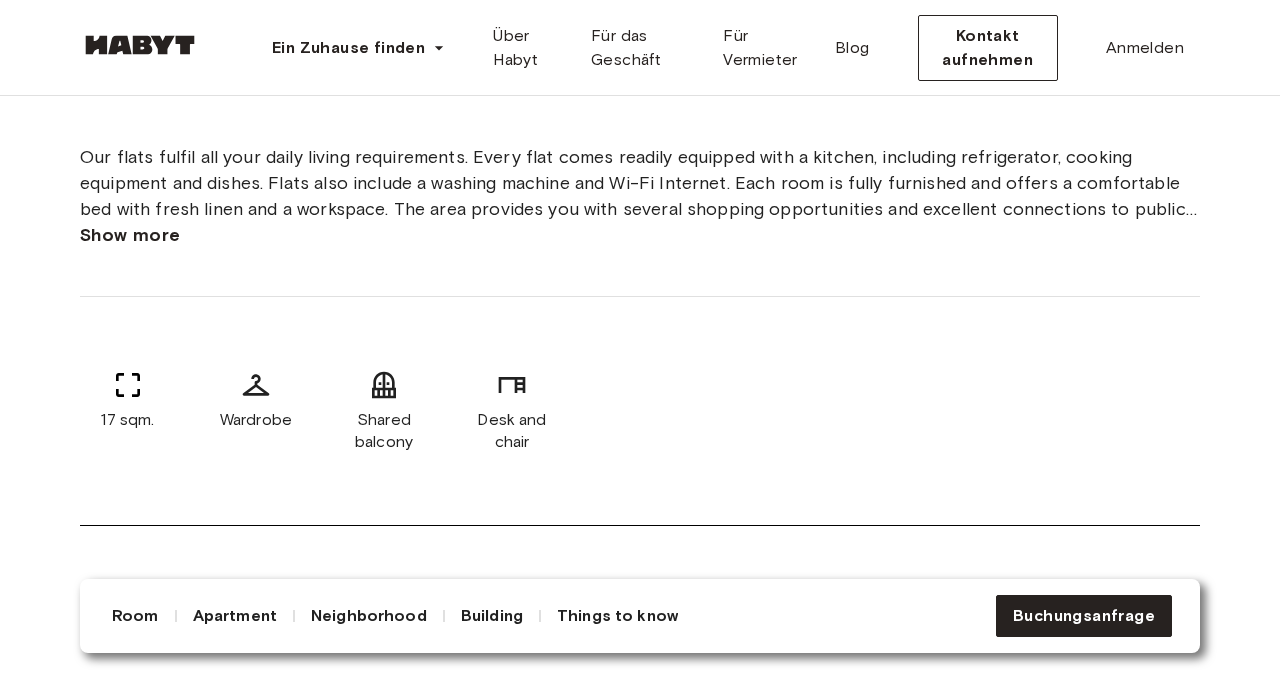click on "Show more" at bounding box center (130, 235) 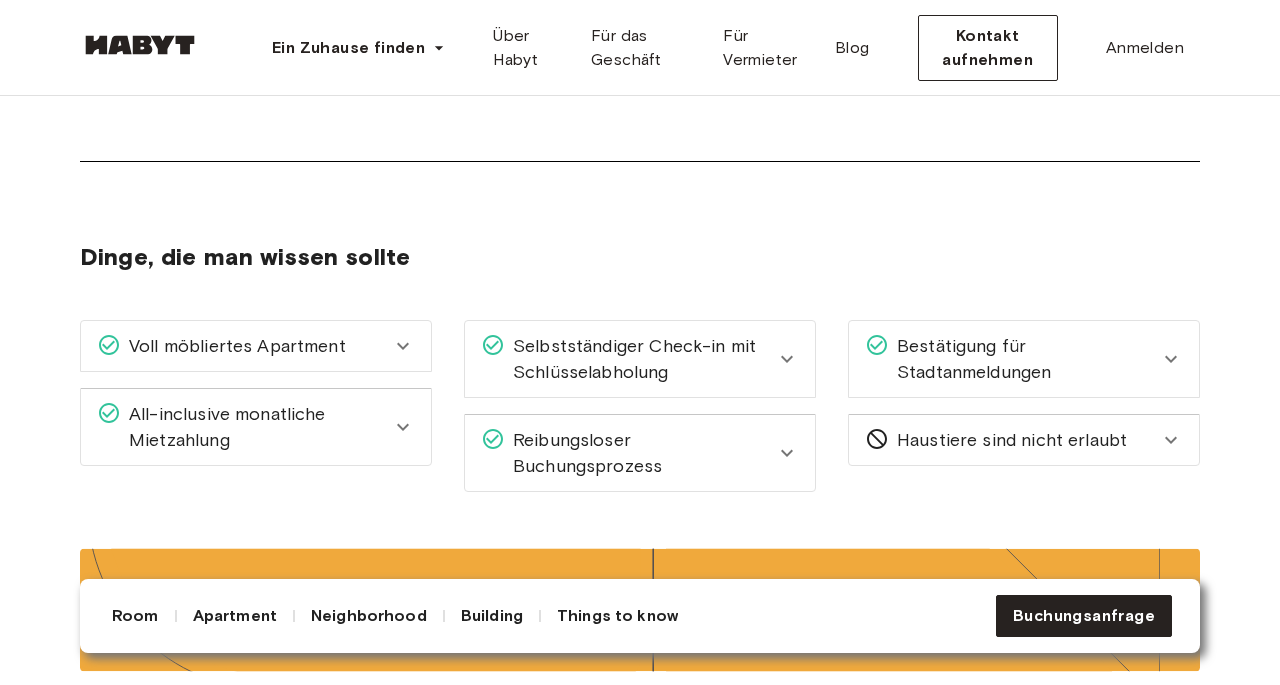 scroll, scrollTop: 2934, scrollLeft: 0, axis: vertical 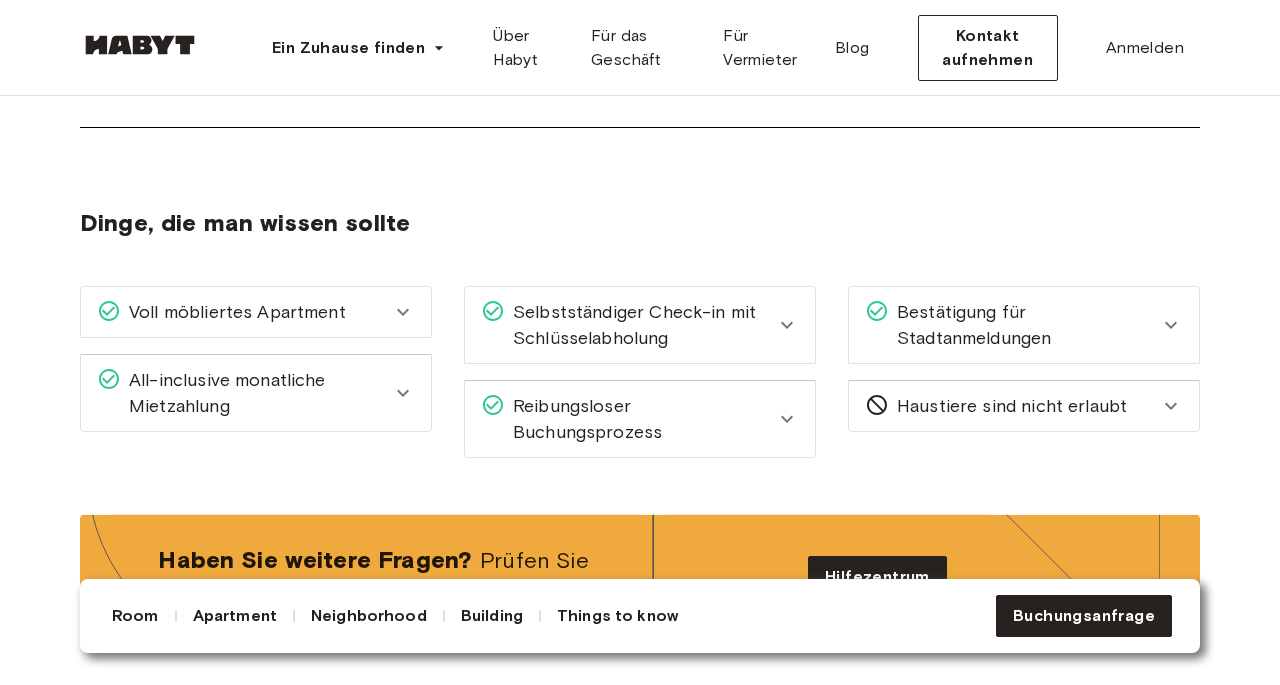 click on "Voll möbliertes Apartment" at bounding box center (244, 312) 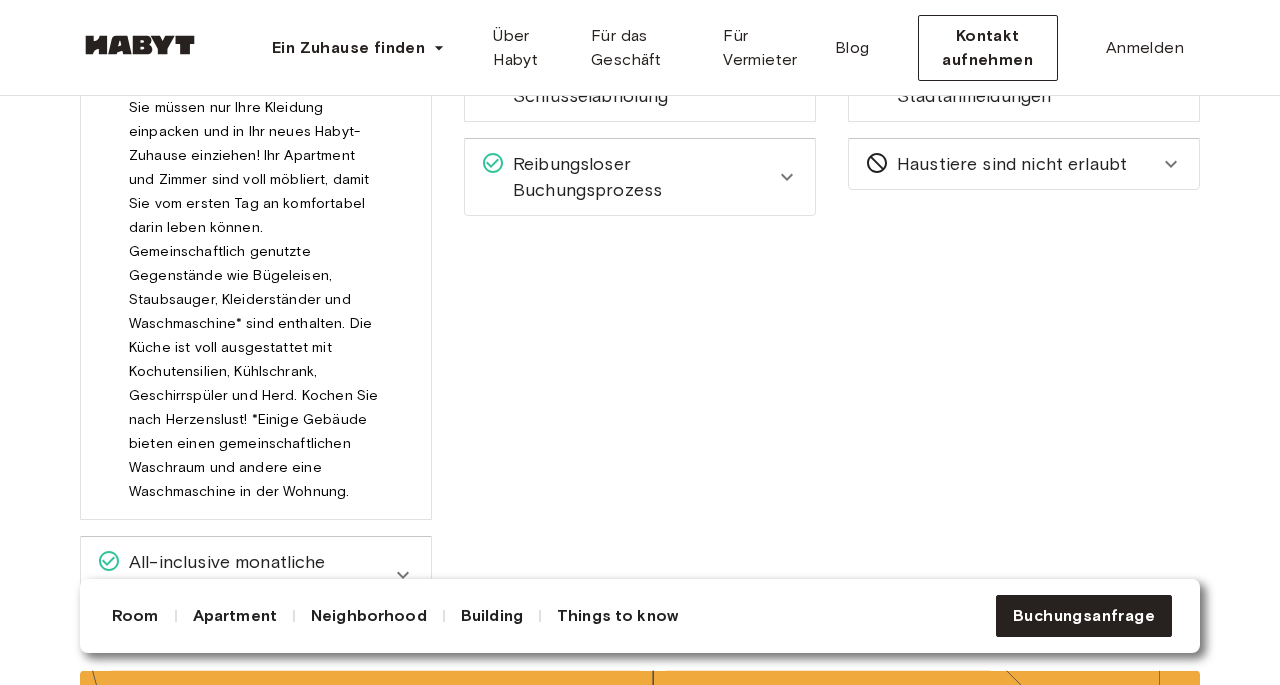 scroll, scrollTop: 3208, scrollLeft: 0, axis: vertical 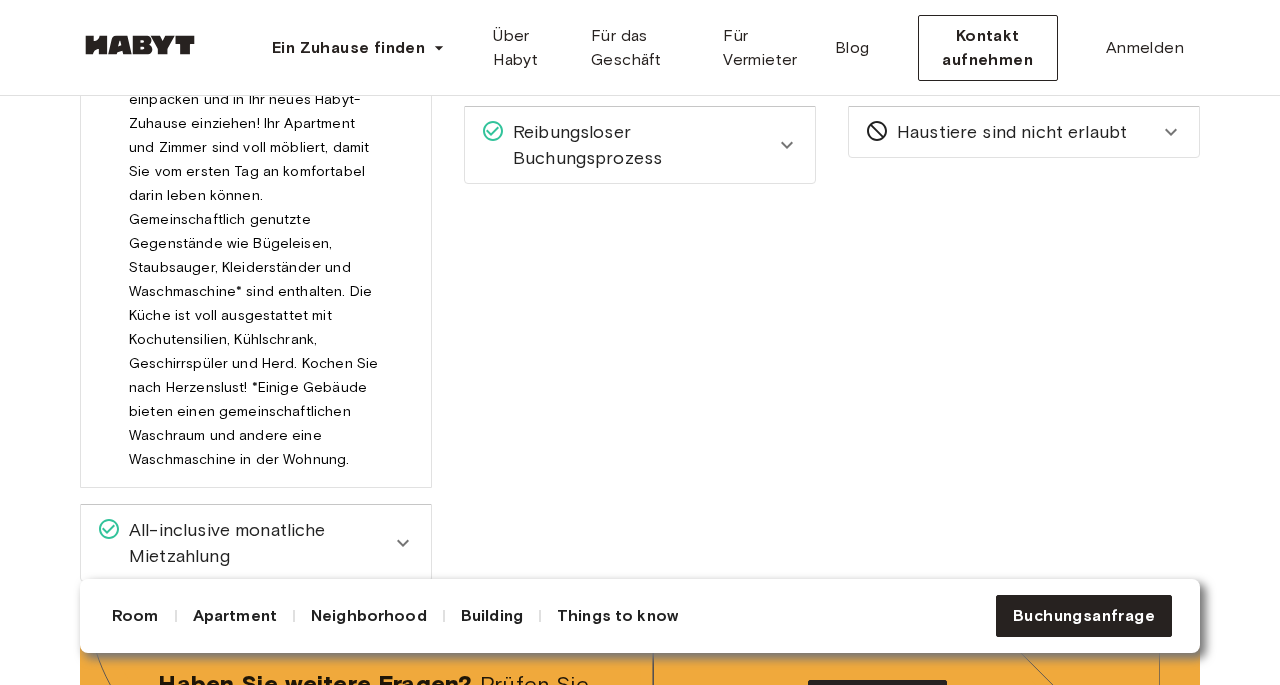 click on "Sie müssen nur Ihre Kleidung einpacken und in Ihr neues Habyt-Zuhause einziehen! Ihr Apartment und Zimmer sind voll möbliert, damit Sie vom ersten Tag an komfortabel darin leben können. Gemeinschaftlich genutzte Gegenstände wie Bügeleisen, Staubsauger, Kleiderständer und Waschmaschine* sind enthalten. Die Küche ist voll ausgestattet mit Kochutensilien, Kühlschrank, Geschirrspüler und Herd. Kochen Sie nach Herzenslust! *Einige Gebäude bieten einen gemeinschaftlichen Waschraum und andere eine Waschmaschine in der Wohnung." at bounding box center [253, 275] 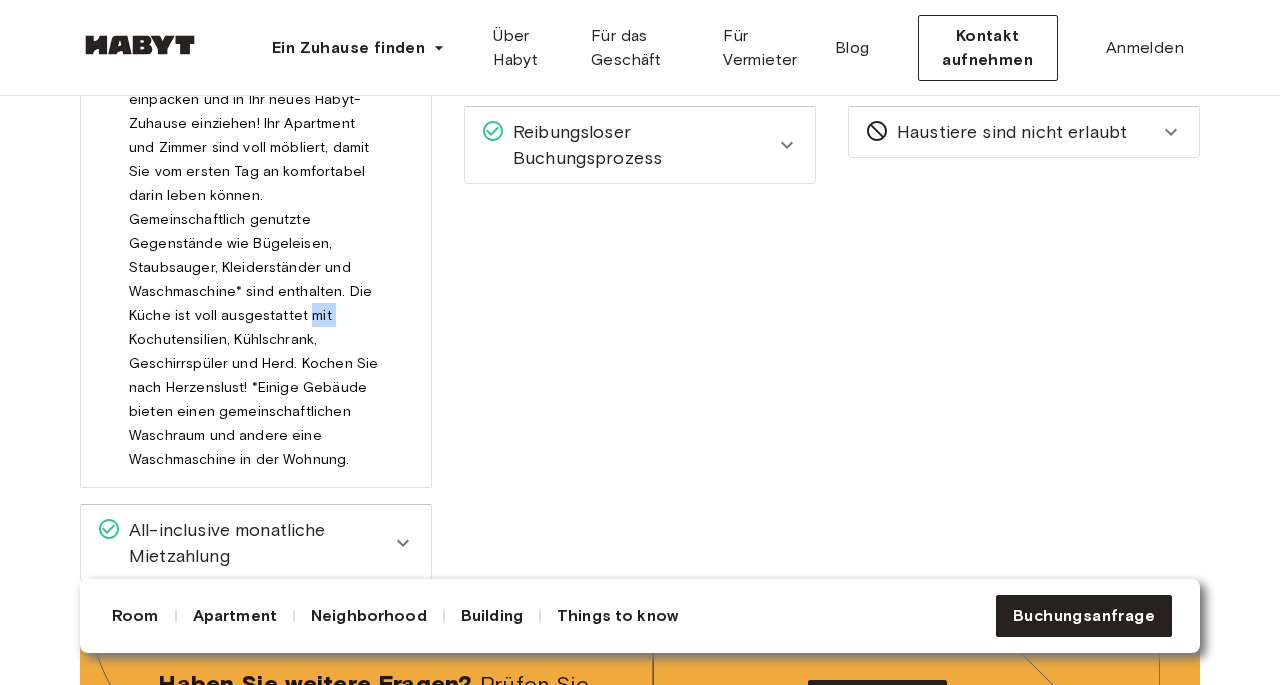 click on "Sie müssen nur Ihre Kleidung einpacken und in Ihr neues Habyt-Zuhause einziehen! Ihr Apartment und Zimmer sind voll möbliert, damit Sie vom ersten Tag an komfortabel darin leben können. Gemeinschaftlich genutzte Gegenstände wie Bügeleisen, Staubsauger, Kleiderständer und Waschmaschine* sind enthalten. Die Küche ist voll ausgestattet mit Kochutensilien, Kühlschrank, Geschirrspüler und Herd. Kochen Sie nach Herzenslust! *Einige Gebäude bieten einen gemeinschaftlichen Waschraum und andere eine Waschmaschine in der Wohnung." at bounding box center (253, 275) 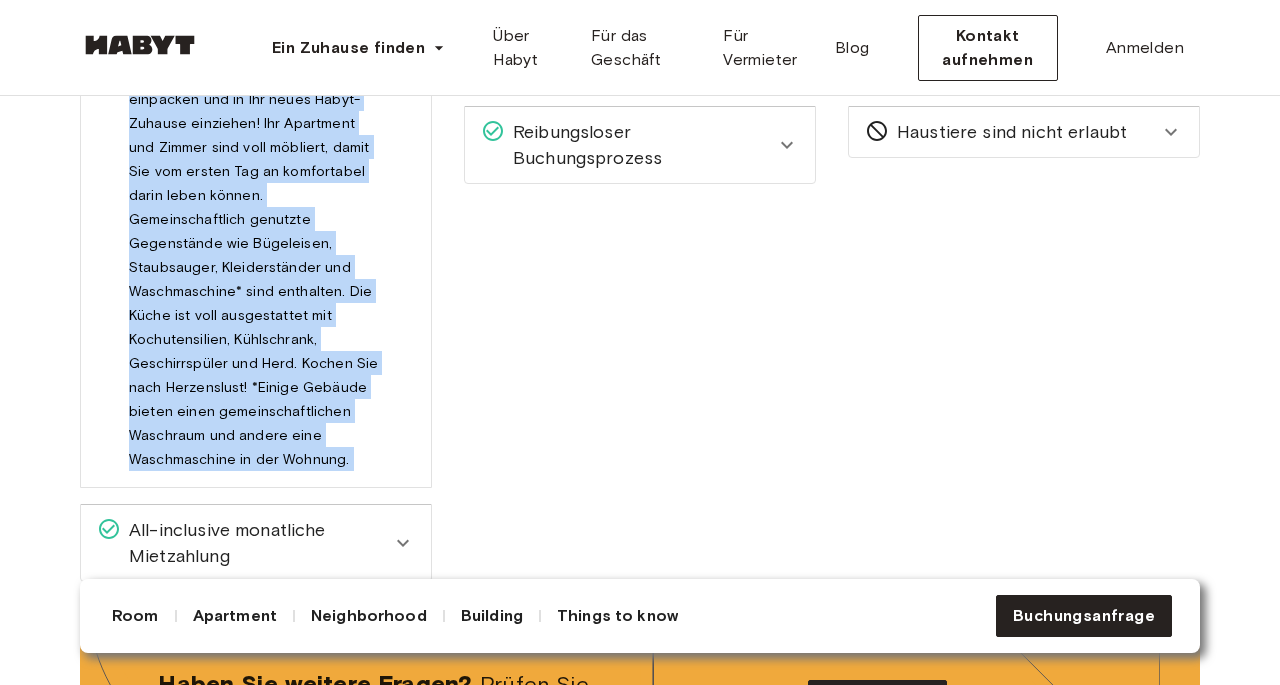 click on "Sie müssen nur Ihre Kleidung einpacken und in Ihr neues Habyt-Zuhause einziehen! Ihr Apartment und Zimmer sind voll möbliert, damit Sie vom ersten Tag an komfortabel darin leben können. Gemeinschaftlich genutzte Gegenstände wie Bügeleisen, Staubsauger, Kleiderständer und Waschmaschine* sind enthalten. Die Küche ist voll ausgestattet mit Kochutensilien, Kühlschrank, Geschirrspüler und Herd. Kochen Sie nach Herzenslust! *Einige Gebäude bieten einen gemeinschaftlichen Waschraum und andere eine Waschmaschine in der Wohnung." at bounding box center [253, 275] 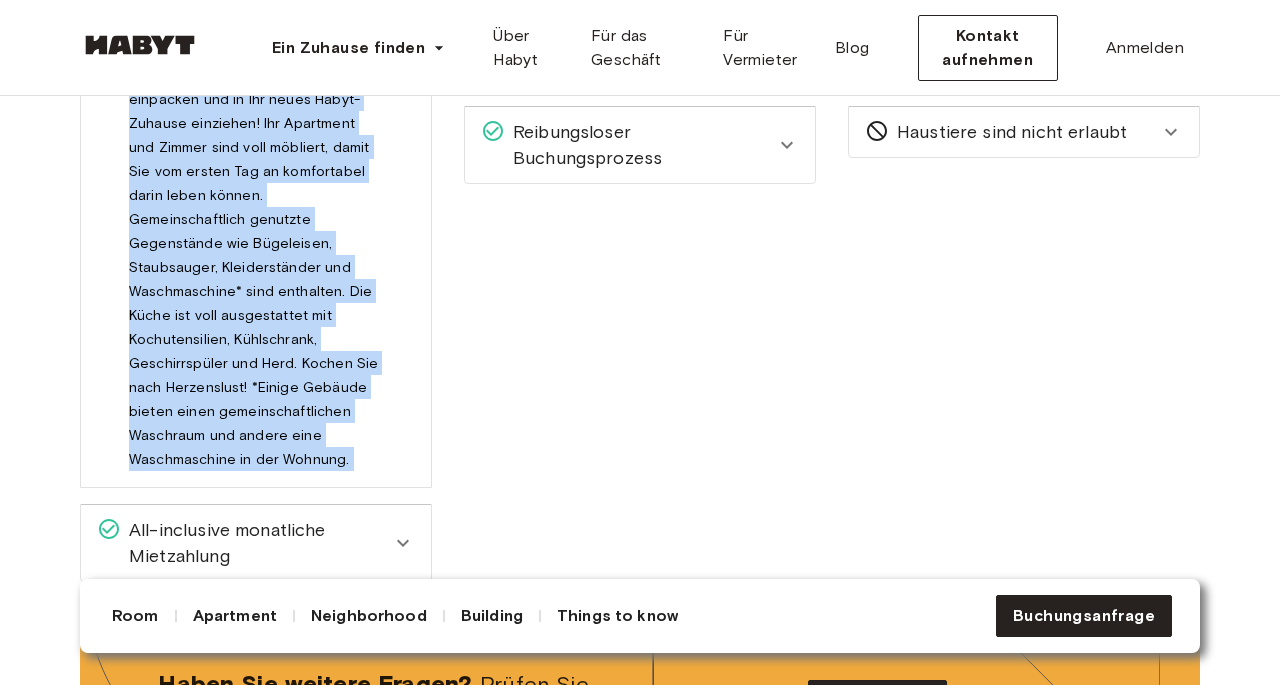 copy on "Sie müssen nur Ihre Kleidung einpacken und in Ihr neues Habyt-Zuhause einziehen! Ihr Apartment und Zimmer sind voll möbliert, damit Sie vom ersten Tag an komfortabel darin leben können. Gemeinschaftlich genutzte Gegenstände wie Bügeleisen, Staubsauger, Kleiderständer und Waschmaschine* sind enthalten. Die Küche ist voll ausgestattet mit Kochutensilien, Kühlschrank, Geschirrspüler und Herd. Kochen Sie nach Herzenslust! *Einige Gebäude bieten einen gemeinschaftlichen Waschraum und andere eine Waschmaschine in der Wohnung. All-inclusive monatliche Mietzahlung Die monatliche Mietzahlung beinhaltet alle Rechnungen, Internetkosten, eine voll möblierte Wohnung, Wartung, Zugang zu Ihren digitalen Habyt-Konten (Habyt-Mitgliederportal) zur Verwaltung all Ihrer Zahlungen und Anfragen, unser Support-Team und vieles mehr! Schauen Sie sich die Ausnahmen  hier  an. Selbstständiger Check-in mit Schlüsselabholung Wenn Ihr Aufenthalt bestätigt ist und Sie sich den Einzugstagen nähern, erhalten Sie alle Informationen einschl..." 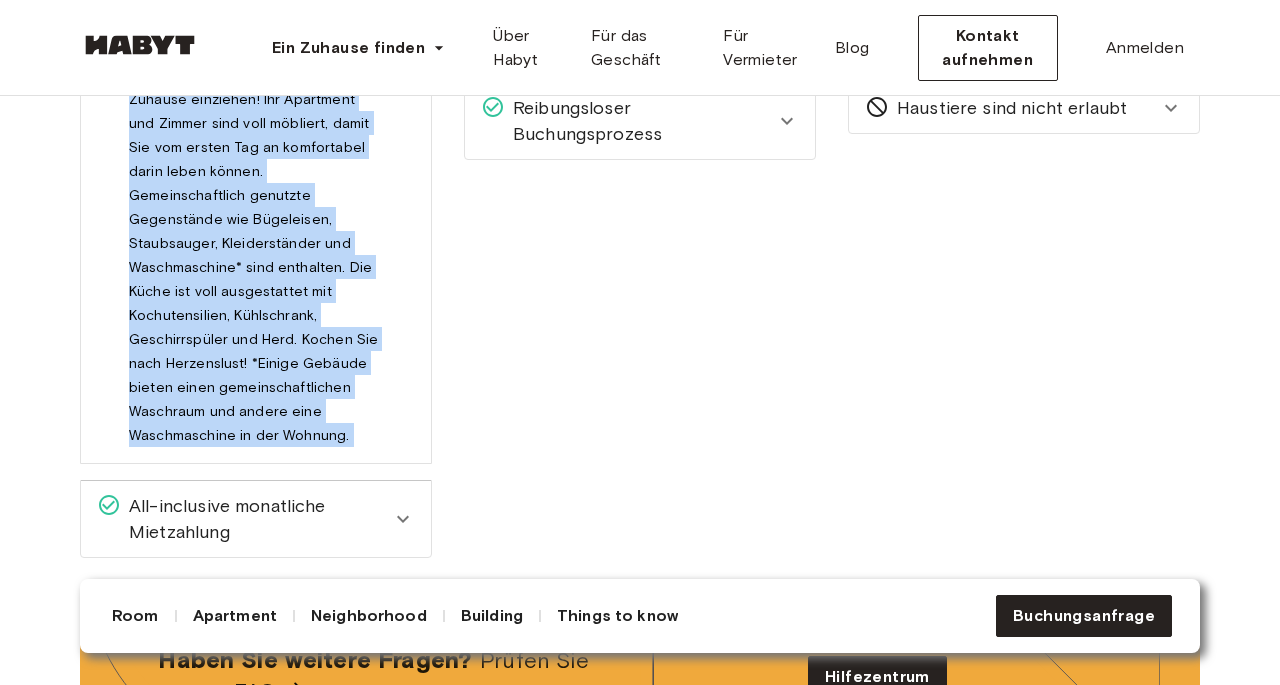 scroll, scrollTop: 3276, scrollLeft: 0, axis: vertical 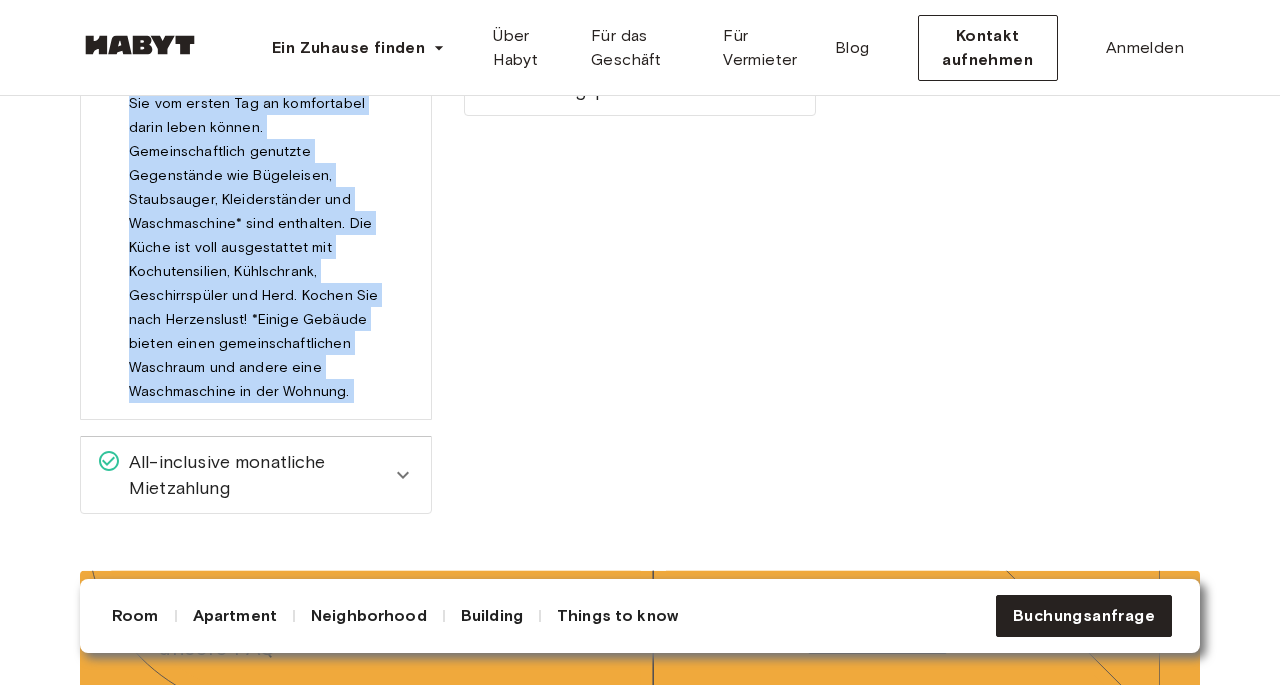 click on "All-inclusive monatliche Mietzahlung" at bounding box center (256, 475) 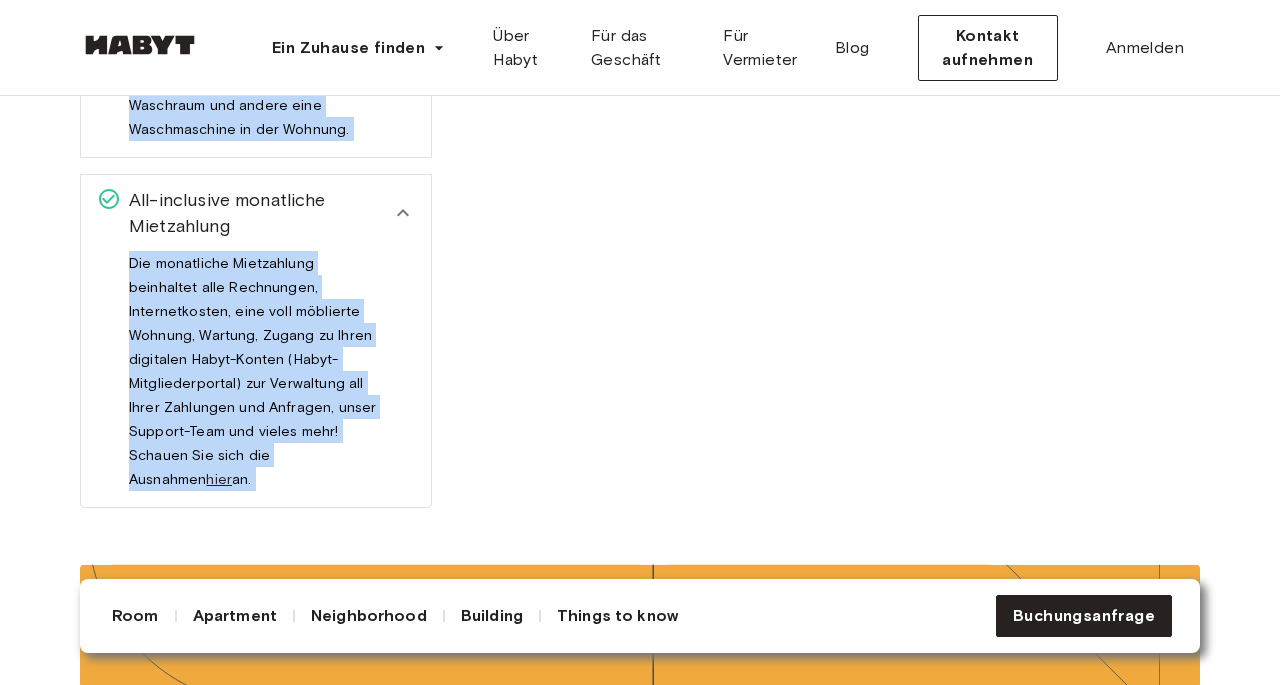scroll, scrollTop: 3538, scrollLeft: 0, axis: vertical 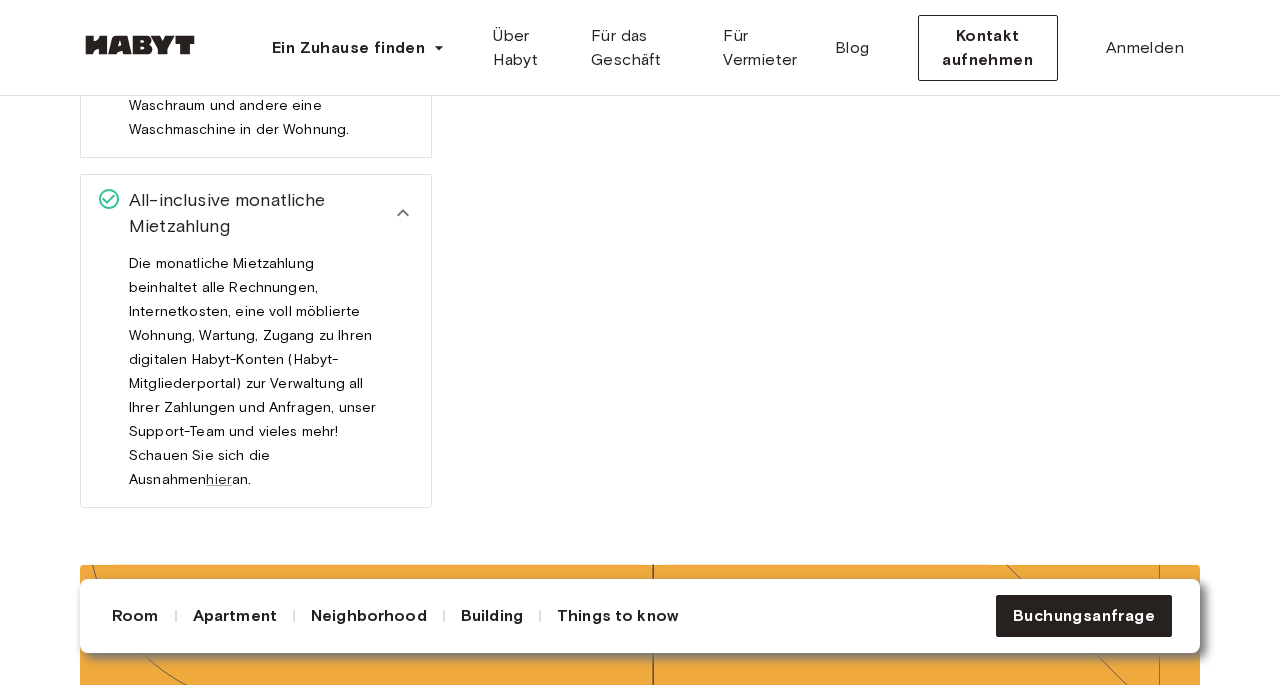 click on "Die monatliche Mietzahlung beinhaltet alle Rechnungen, Internetkosten, eine voll möblierte Wohnung, Wartung, Zugang zu Ihren digitalen Habyt-Konten (Habyt-Mitgliederportal) zur Verwaltung all Ihrer Zahlungen und Anfragen, unser Support-Team und vieles mehr! Schauen Sie sich die Ausnahmen  hier  an." at bounding box center [252, 379] 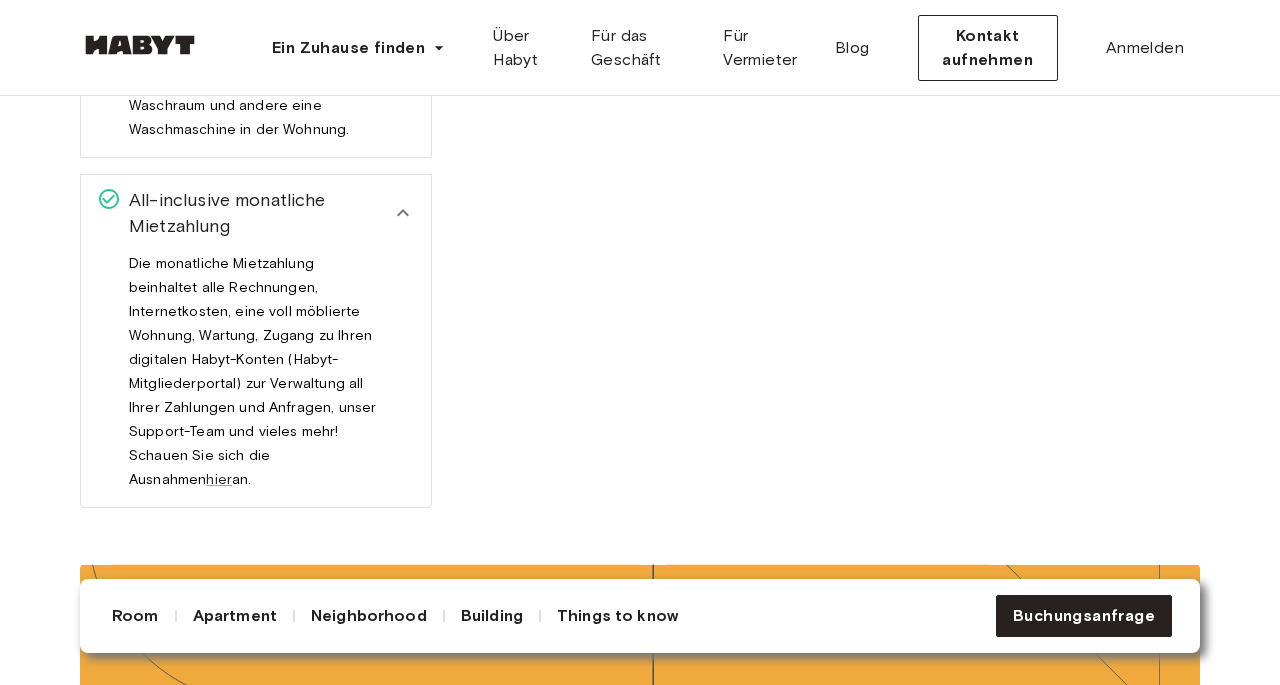click on "Die monatliche Mietzahlung beinhaltet alle Rechnungen, Internetkosten, eine voll möblierte Wohnung, Wartung, Zugang zu Ihren digitalen Habyt-Konten (Habyt-Mitgliederportal) zur Verwaltung all Ihrer Zahlungen und Anfragen, unser Support-Team und vieles mehr! Schauen Sie sich die Ausnahmen  hier  an." at bounding box center [252, 379] 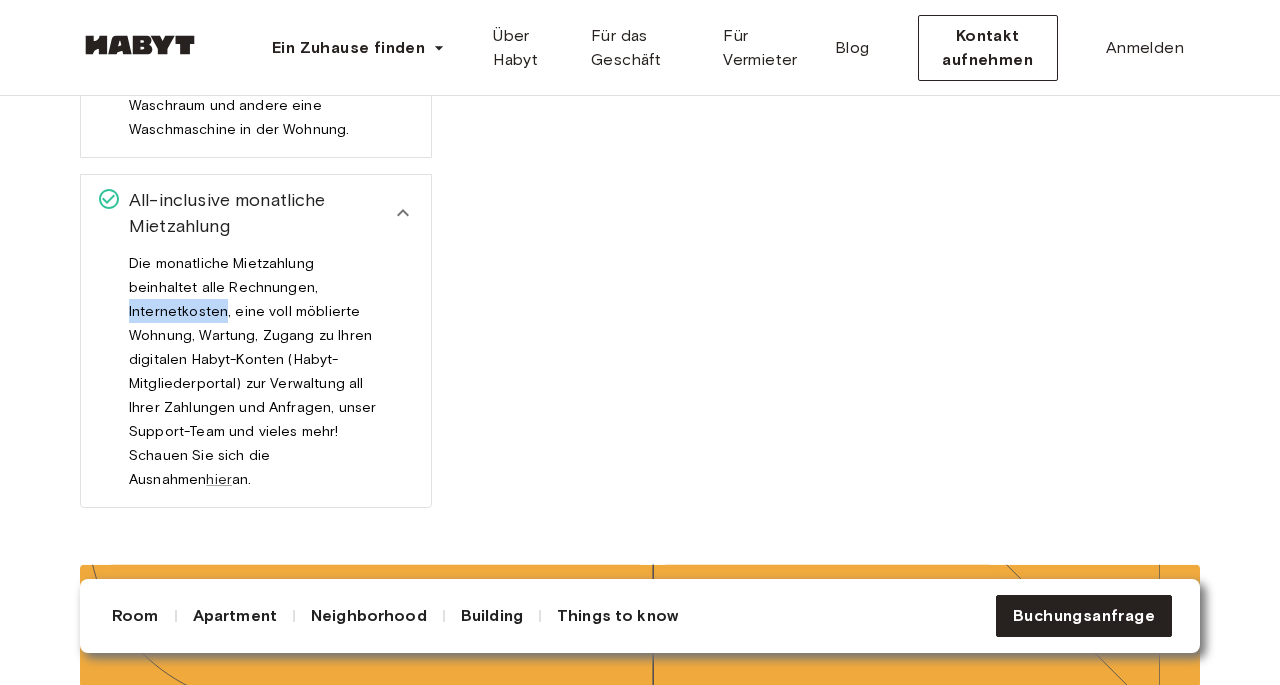 click on "Die monatliche Mietzahlung beinhaltet alle Rechnungen, Internetkosten, eine voll möblierte Wohnung, Wartung, Zugang zu Ihren digitalen Habyt-Konten (Habyt-Mitgliederportal) zur Verwaltung all Ihrer Zahlungen und Anfragen, unser Support-Team und vieles mehr! Schauen Sie sich die Ausnahmen  hier  an." at bounding box center [252, 379] 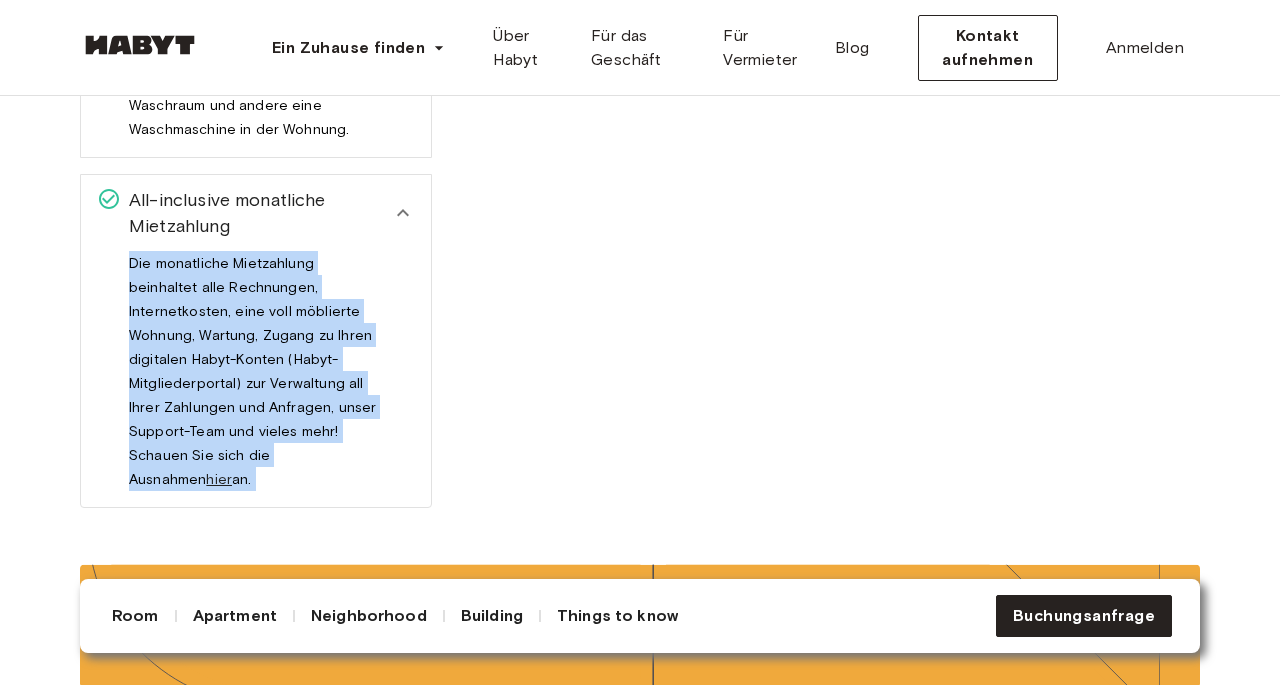 click on "Die monatliche Mietzahlung beinhaltet alle Rechnungen, Internetkosten, eine voll möblierte Wohnung, Wartung, Zugang zu Ihren digitalen Habyt-Konten (Habyt-Mitgliederportal) zur Verwaltung all Ihrer Zahlungen und Anfragen, unser Support-Team und vieles mehr! Schauen Sie sich die Ausnahmen  hier  an." at bounding box center [252, 379] 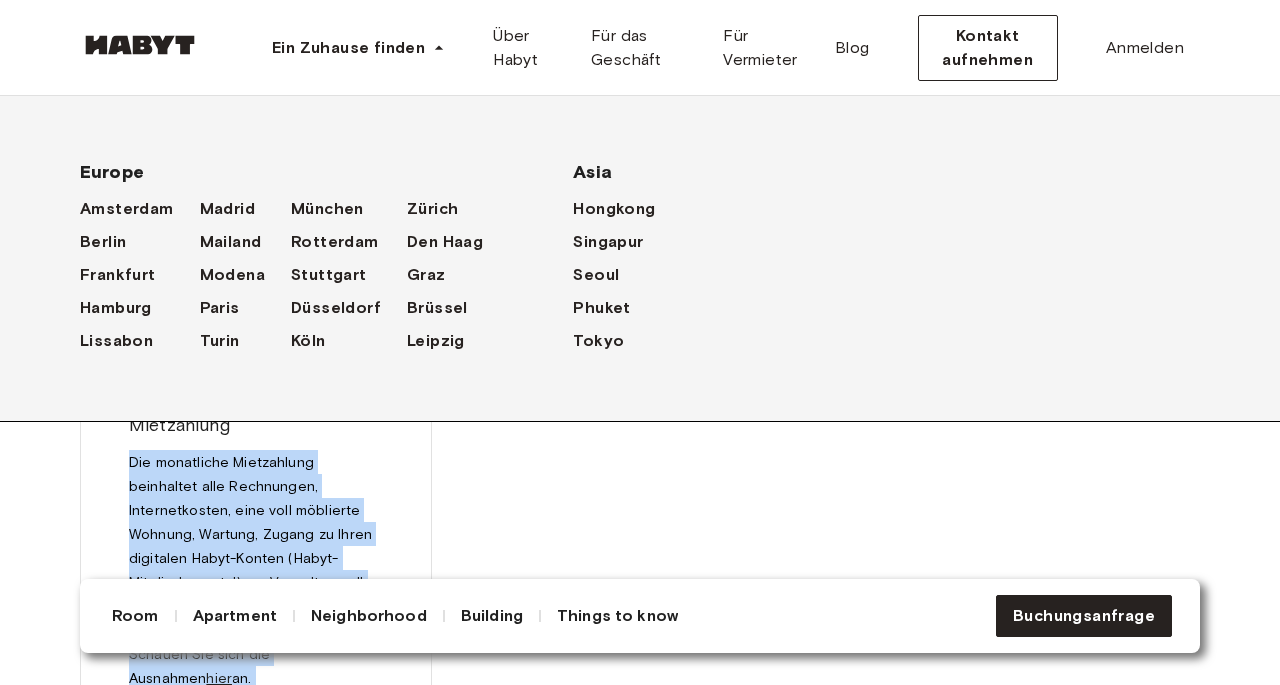 scroll, scrollTop: 3338, scrollLeft: 0, axis: vertical 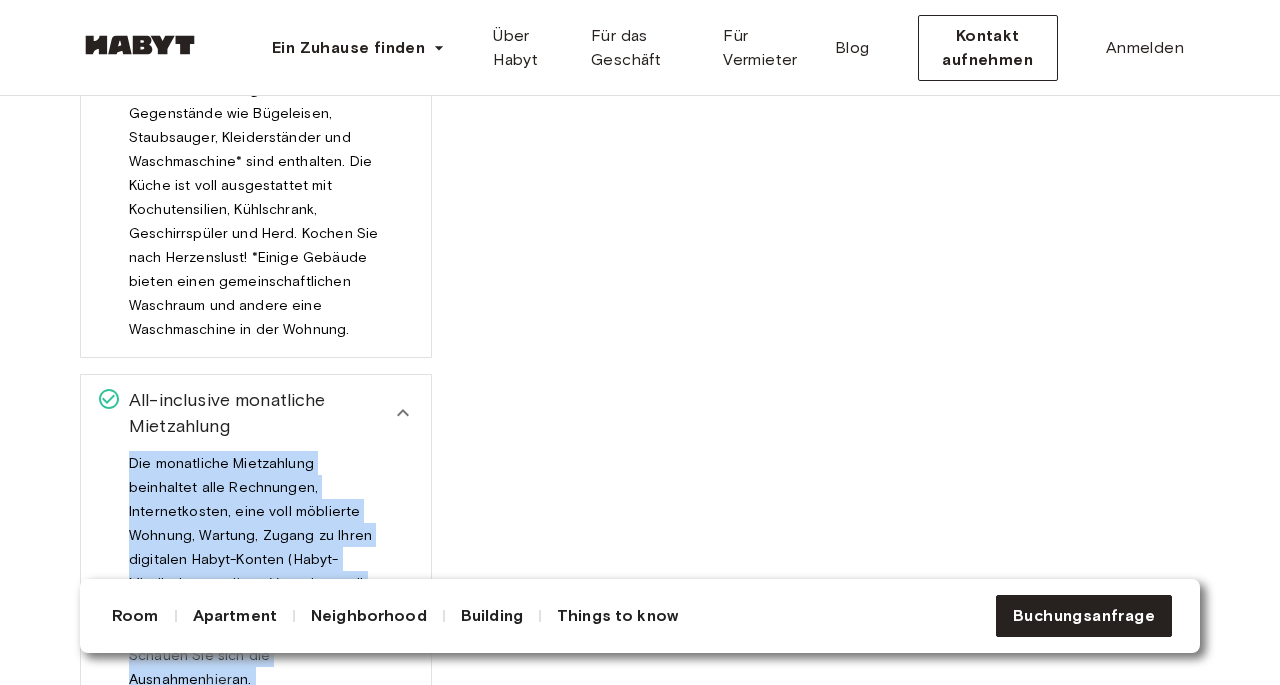 click on "Selbstständiger Check-in mit Schlüsselabholung Wenn Ihr Aufenthalt bestätigt ist und Sie sich den Einzugstagen nähern, erhalten Sie alle Informationen einschließlich der Adresse zur Abholung Ihrer Schlüssel. Reibungsloser Buchungsprozess Bei Habyt können Sie auf einen stressfreien Buchungsprozess zählen. Nachdem Sie Ihre Bewerbung gesendet haben, wird unser Team sich bei Ihnen melden und Ihnen die notwendige Unterstützung bieten. Anschließend können Sie alle Verträge und Zahlungsmethoden vollständig online über Ihr persönliches Habyt-Profil einrichten." at bounding box center [624, 283] 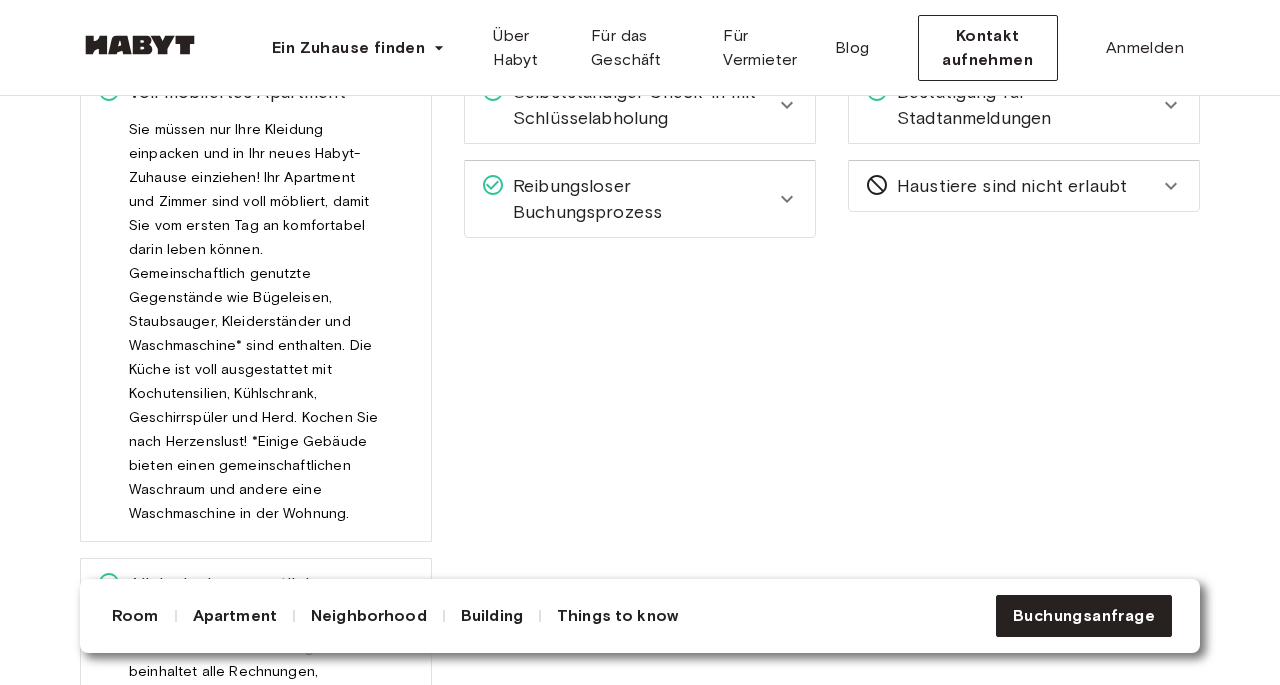scroll, scrollTop: 3048, scrollLeft: 0, axis: vertical 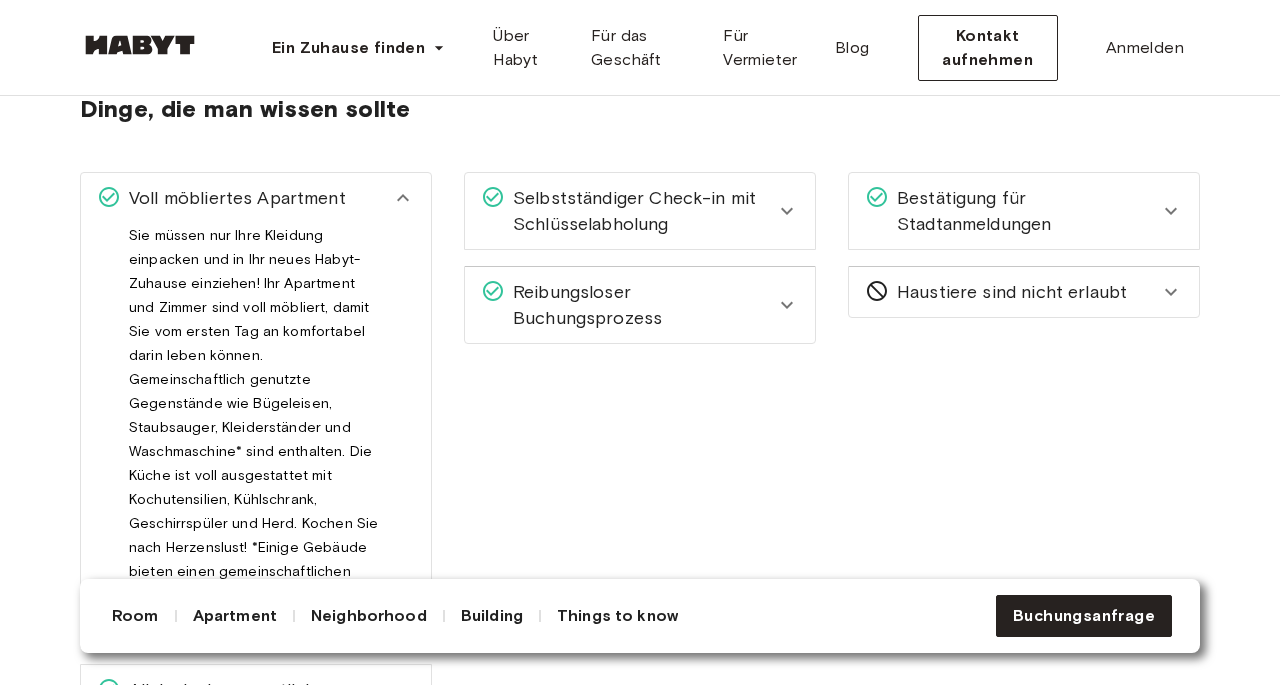 click on "Selbstständiger Check-in mit Schlüsselabholung" at bounding box center [640, 211] 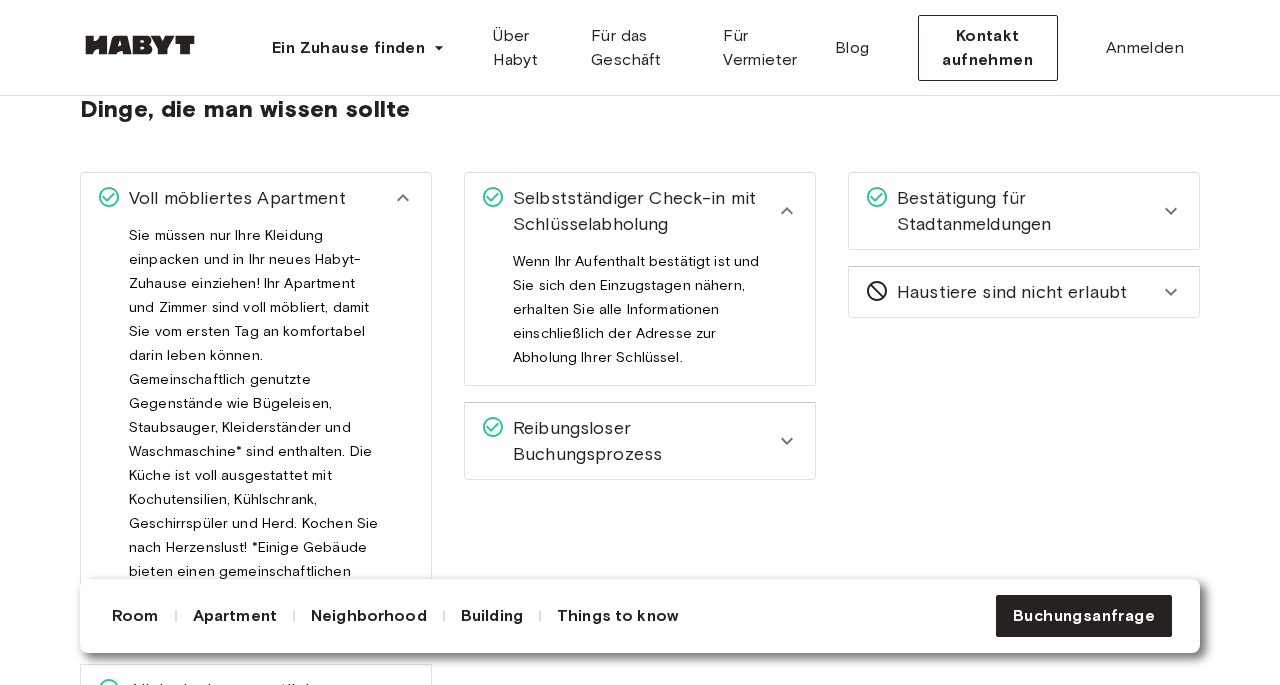 click on "Wenn Ihr Aufenthalt bestätigt ist und Sie sich den Einzugstagen nähern, erhalten Sie alle Informationen einschließlich der Adresse zur Abholung Ihrer Schlüssel." at bounding box center [636, 317] 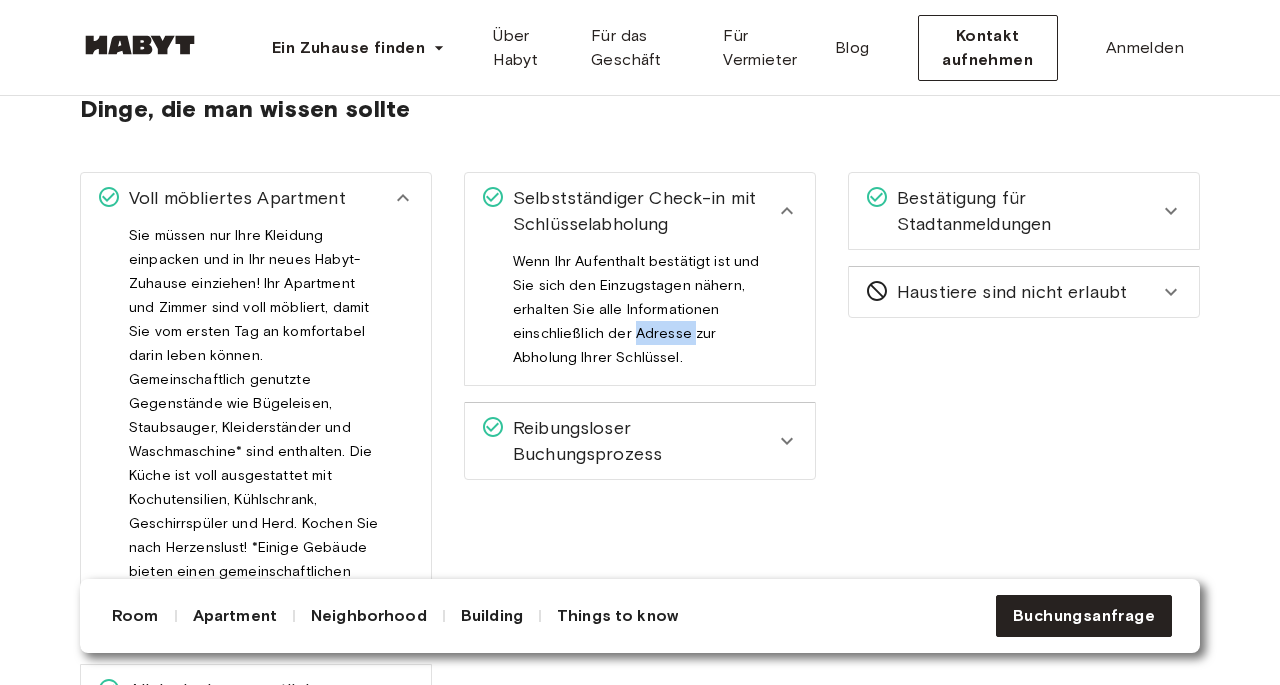click on "Wenn Ihr Aufenthalt bestätigt ist und Sie sich den Einzugstagen nähern, erhalten Sie alle Informationen einschließlich der Adresse zur Abholung Ihrer Schlüssel." at bounding box center [636, 317] 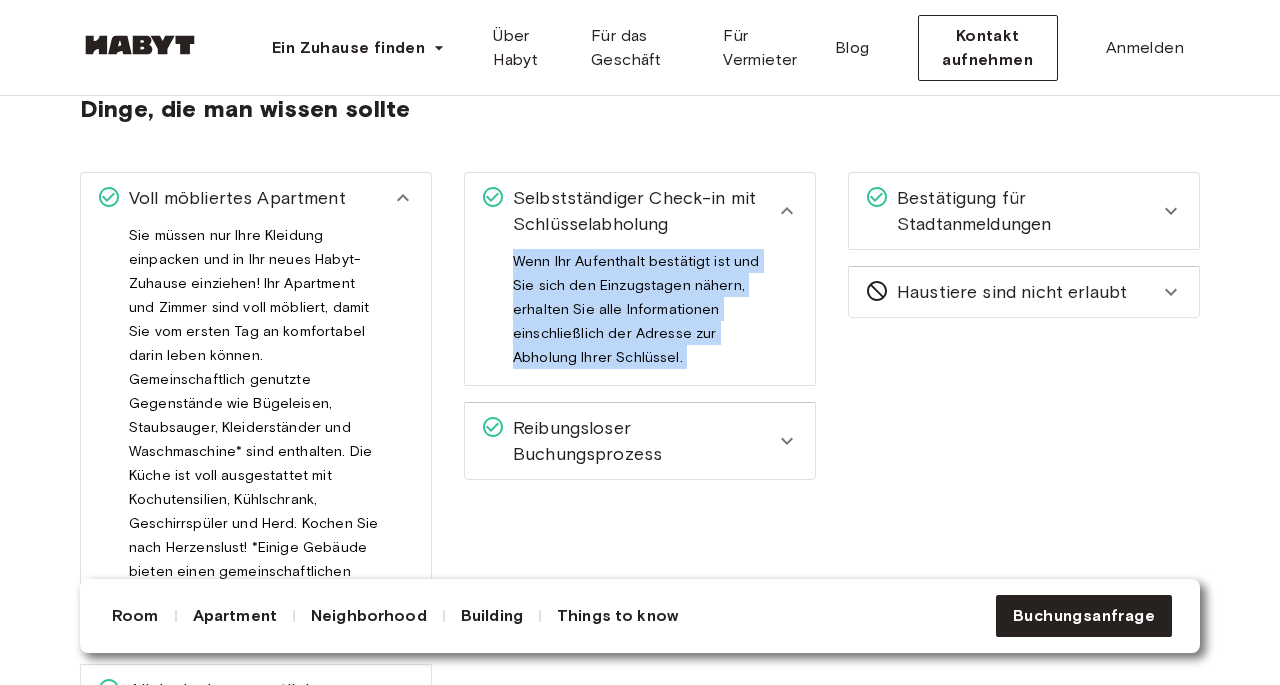 click on "Wenn Ihr Aufenthalt bestätigt ist und Sie sich den Einzugstagen nähern, erhalten Sie alle Informationen einschließlich der Adresse zur Abholung Ihrer Schlüssel." at bounding box center [636, 317] 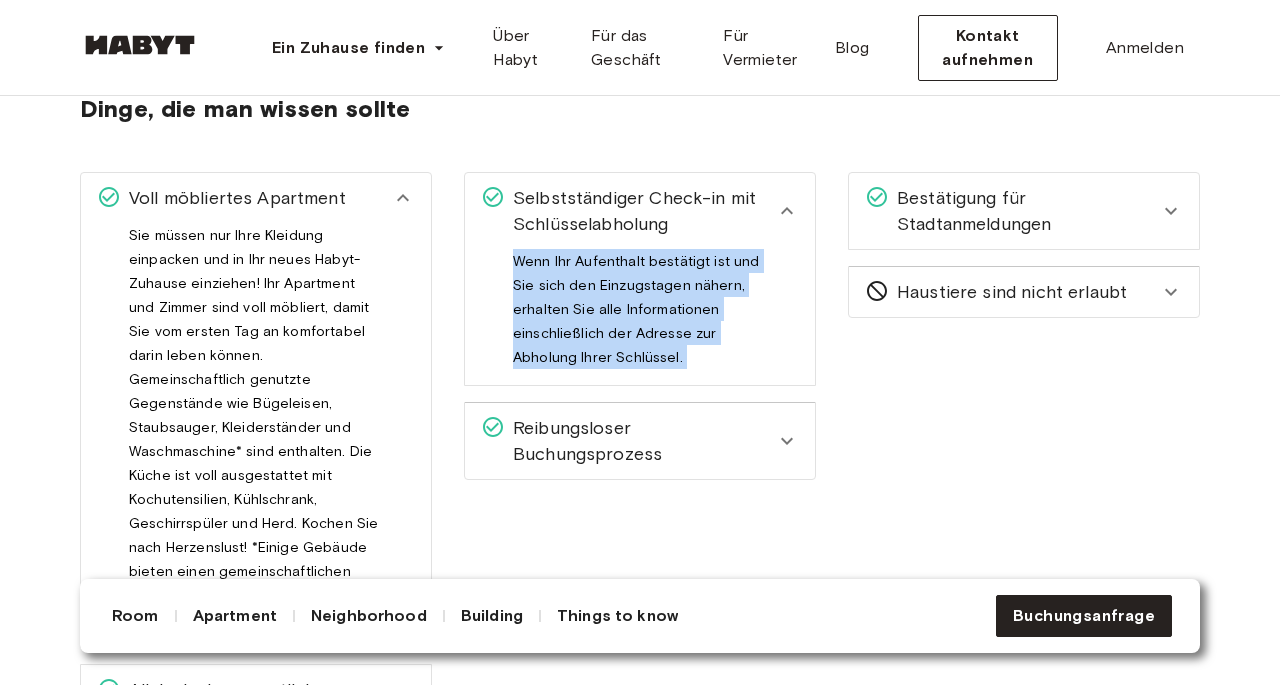 click on "Reibungsloser Buchungsprozess" at bounding box center (640, 441) 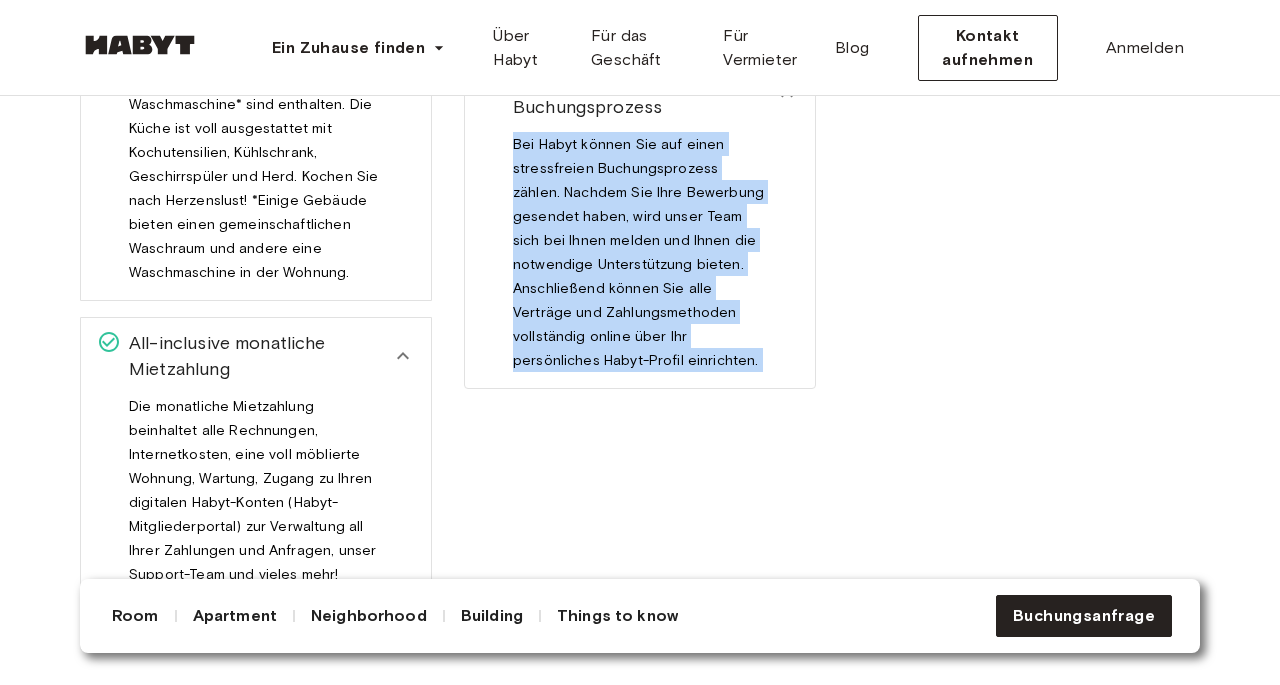 scroll, scrollTop: 3396, scrollLeft: 0, axis: vertical 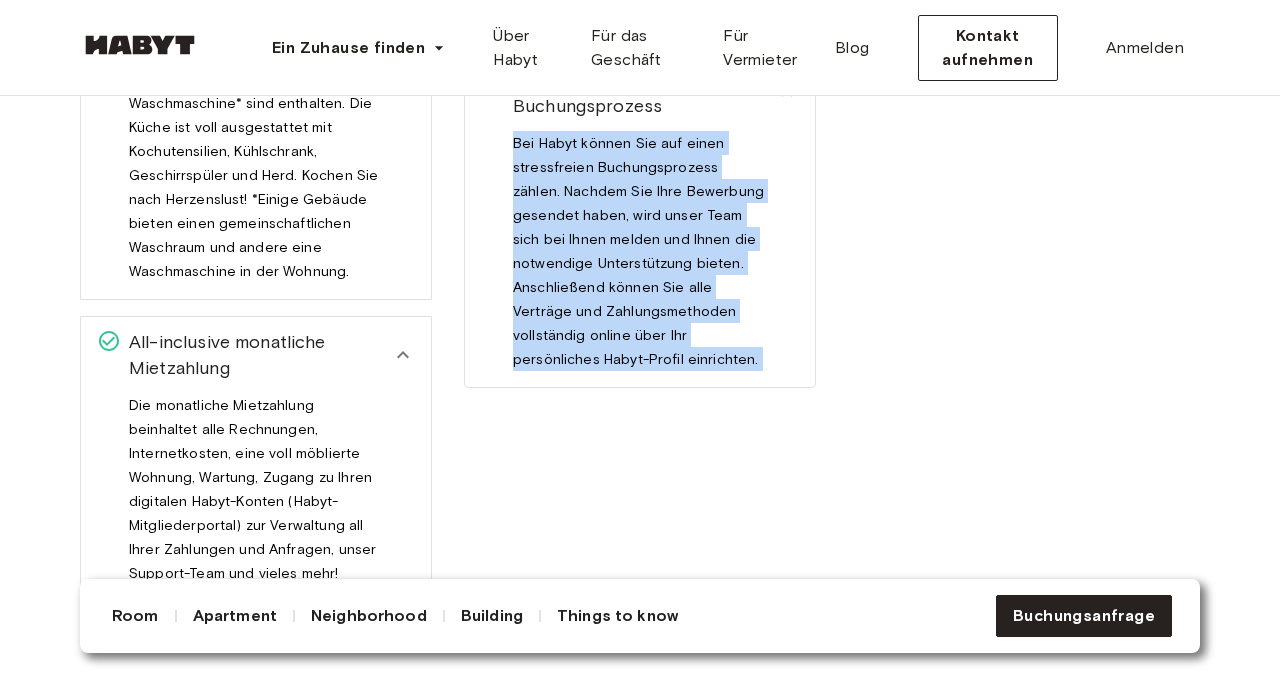click on "Bei Habyt können Sie auf einen stressfreien Buchungsprozess zählen. Nachdem Sie Ihre Bewerbung gesendet haben, wird unser Team sich bei Ihnen melden und Ihnen die notwendige Unterstützung bieten. Anschließend können Sie alle Verträge und Zahlungsmethoden vollständig online über Ihr persönliches Habyt-Profil einrichten." at bounding box center (638, 259) 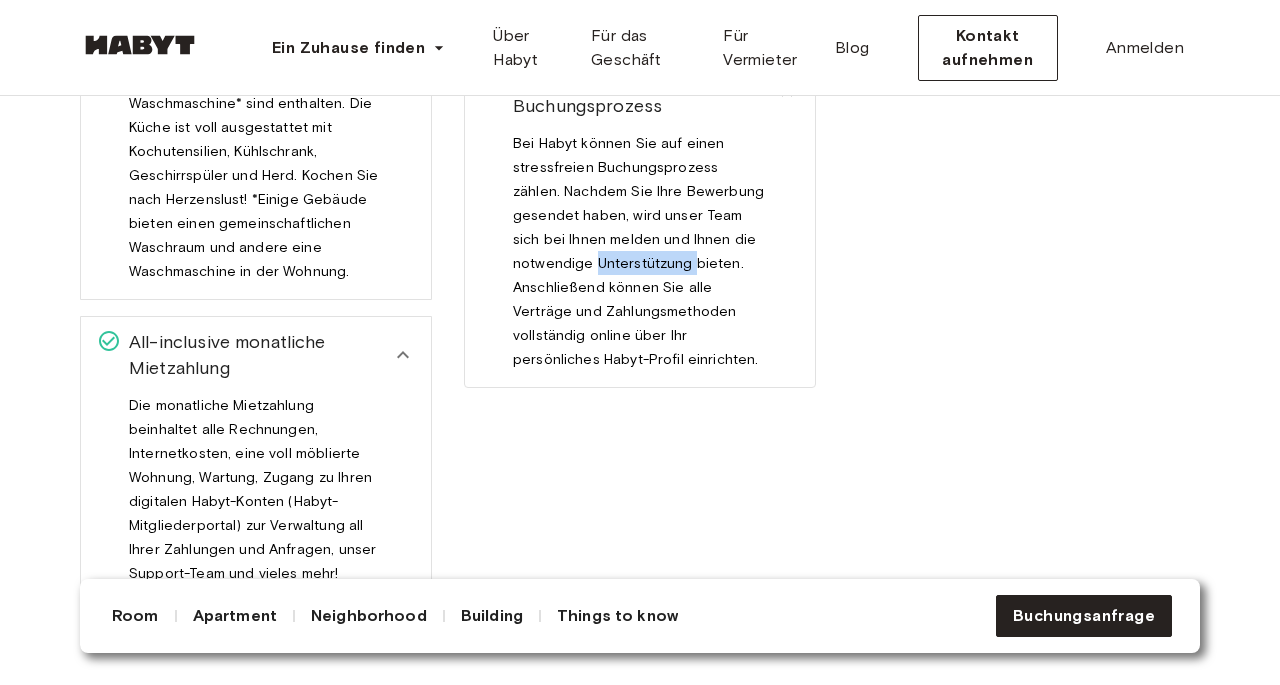 click on "Bei Habyt können Sie auf einen stressfreien Buchungsprozess zählen. Nachdem Sie Ihre Bewerbung gesendet haben, wird unser Team sich bei Ihnen melden und Ihnen die notwendige Unterstützung bieten. Anschließend können Sie alle Verträge und Zahlungsmethoden vollständig online über Ihr persönliches Habyt-Profil einrichten." at bounding box center (638, 259) 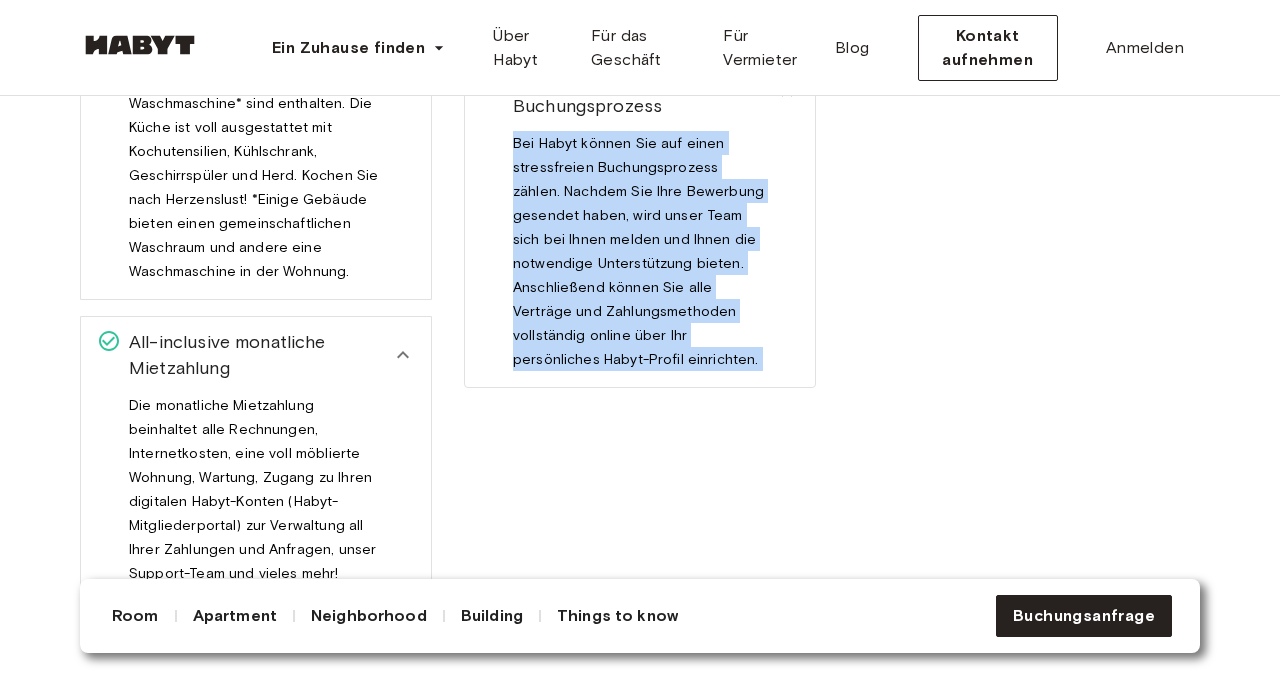 click on "Bei Habyt können Sie auf einen stressfreien Buchungsprozess zählen. Nachdem Sie Ihre Bewerbung gesendet haben, wird unser Team sich bei Ihnen melden und Ihnen die notwendige Unterstützung bieten. Anschließend können Sie alle Verträge und Zahlungsmethoden vollständig online über Ihr persönliches Habyt-Profil einrichten." at bounding box center [638, 259] 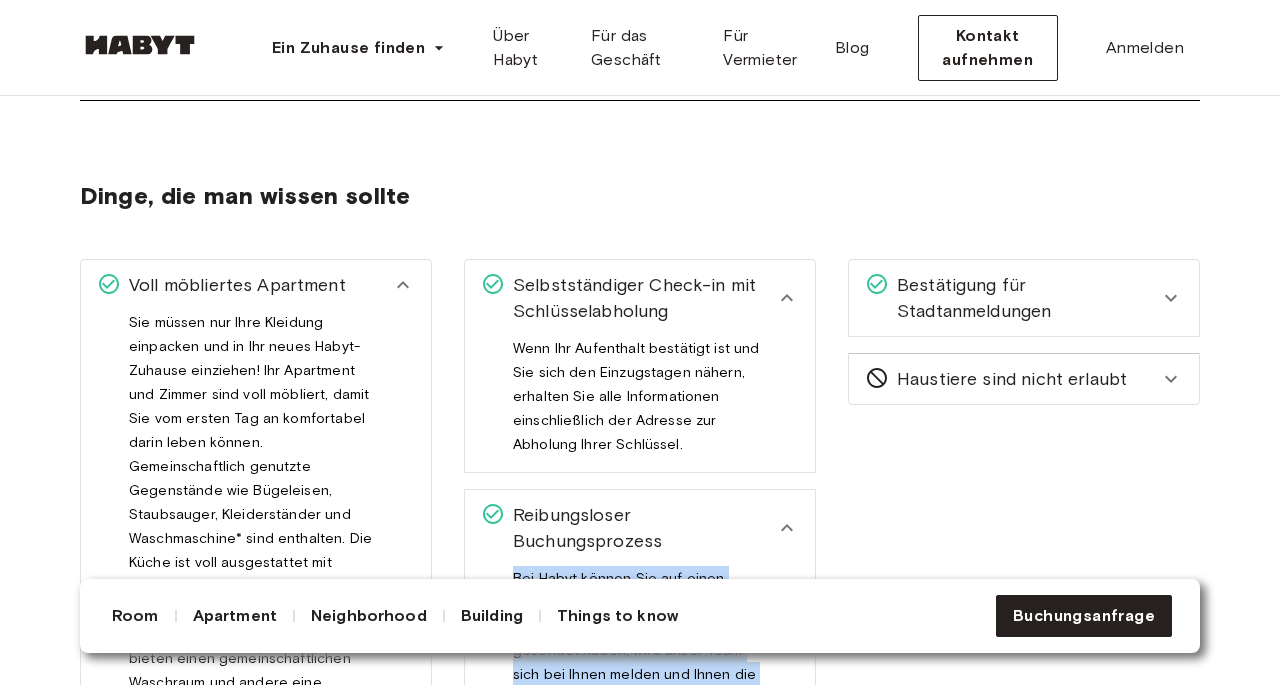 scroll, scrollTop: 2960, scrollLeft: 0, axis: vertical 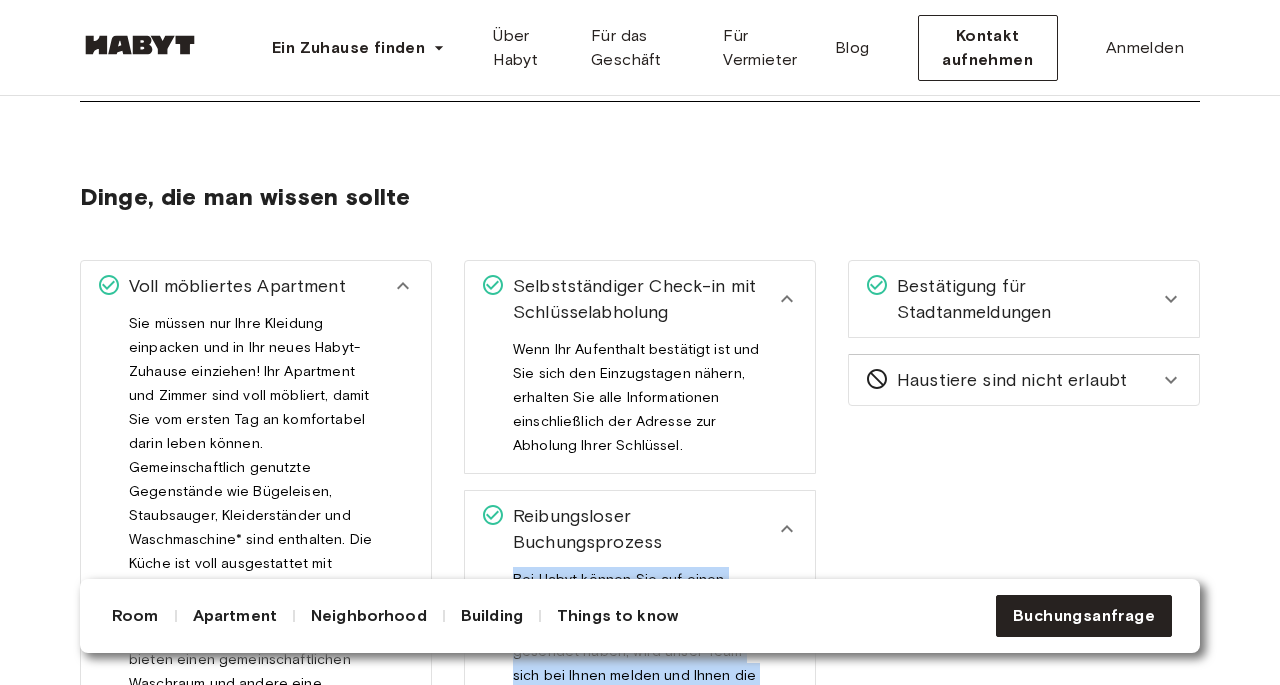 click on "Bestätigung für Stadtanmeldungen" at bounding box center [1024, 299] 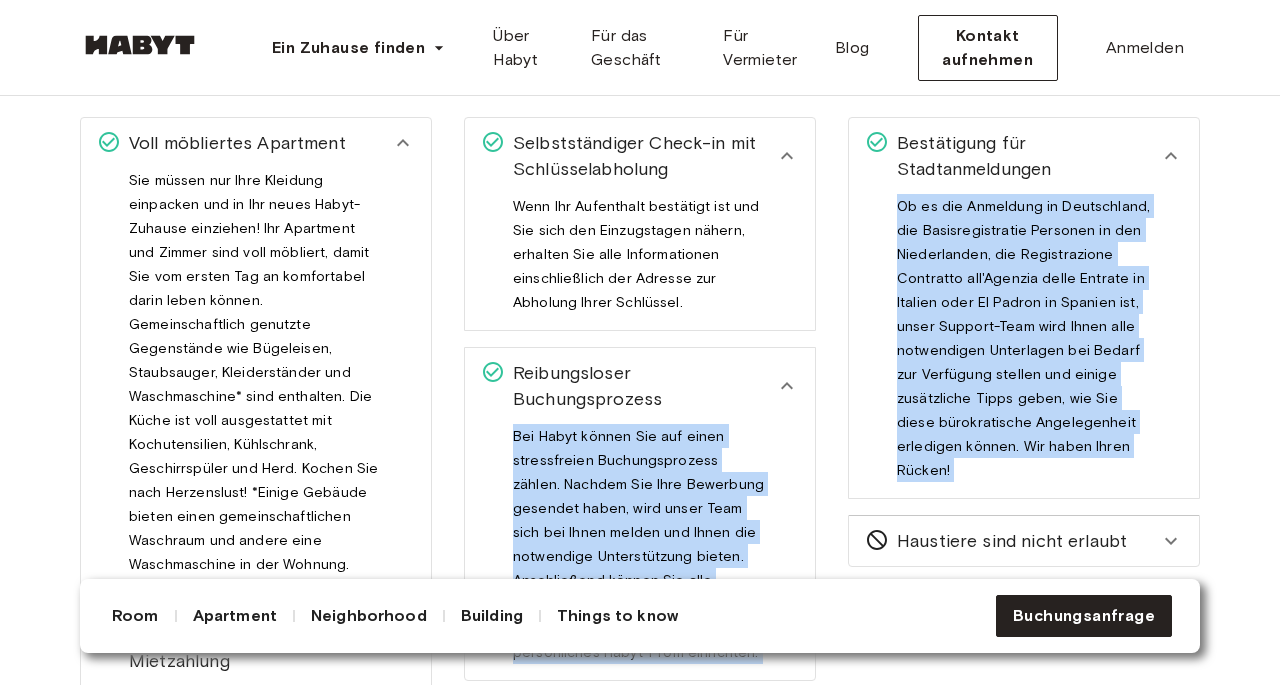 scroll, scrollTop: 3104, scrollLeft: 0, axis: vertical 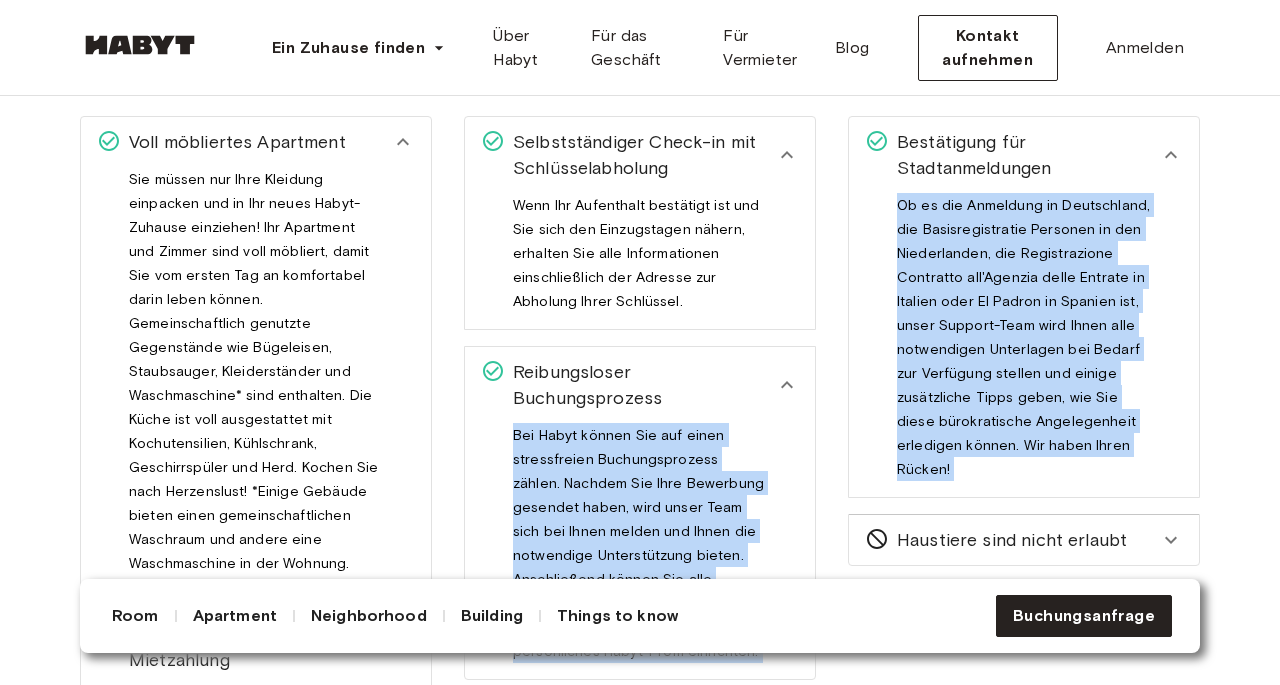 click on "Ob es die Anmeldung in Deutschland, die Basisregistratie Personen in den Niederlanden, die Registrazione Contratto all'Agenzia delle Entrate in Italien oder El Padron in Spanien ist, unser Support-Team wird Ihnen alle notwendigen Unterlagen bei Bedarf zur Verfügung stellen und einige zusätzliche Tipps geben, wie Sie diese bürokratische Angelegenheit erledigen können. Wir haben Ihren Rücken!" at bounding box center [1023, 345] 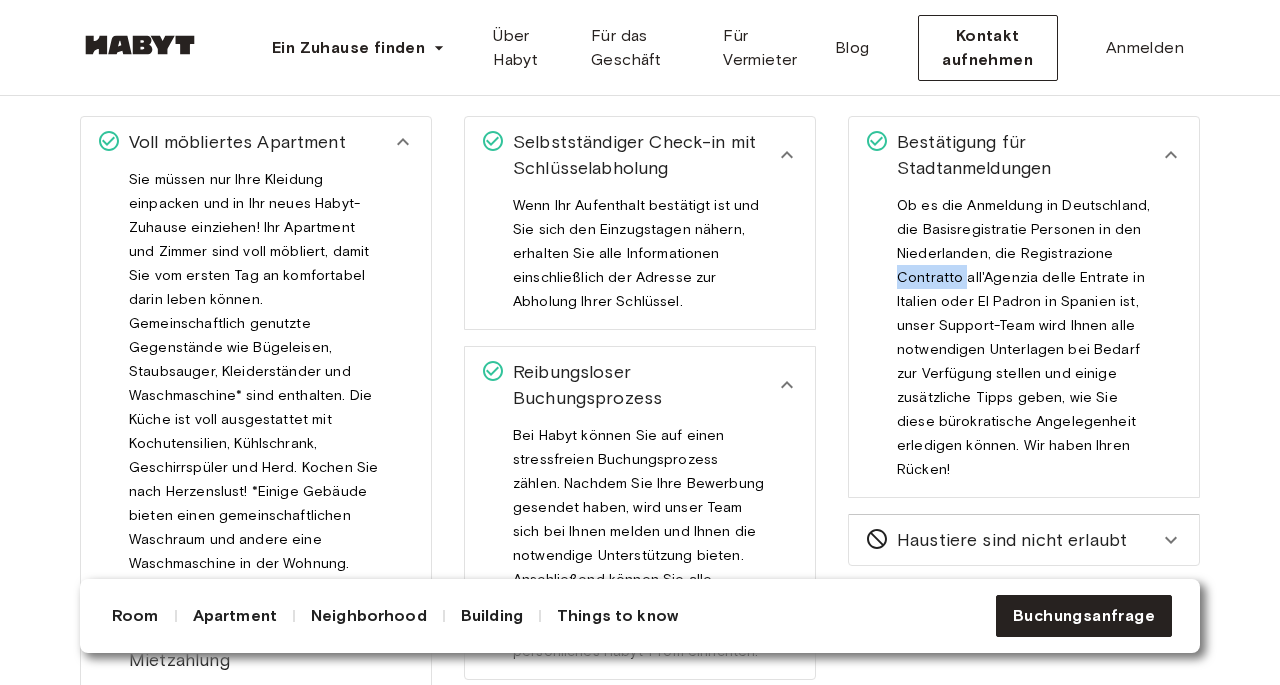 click on "Ob es die Anmeldung in Deutschland, die Basisregistratie Personen in den Niederlanden, die Registrazione Contratto all'Agenzia delle Entrate in Italien oder El Padron in Spanien ist, unser Support-Team wird Ihnen alle notwendigen Unterlagen bei Bedarf zur Verfügung stellen und einige zusätzliche Tipps geben, wie Sie diese bürokratische Angelegenheit erledigen können. Wir haben Ihren Rücken!" at bounding box center [1023, 345] 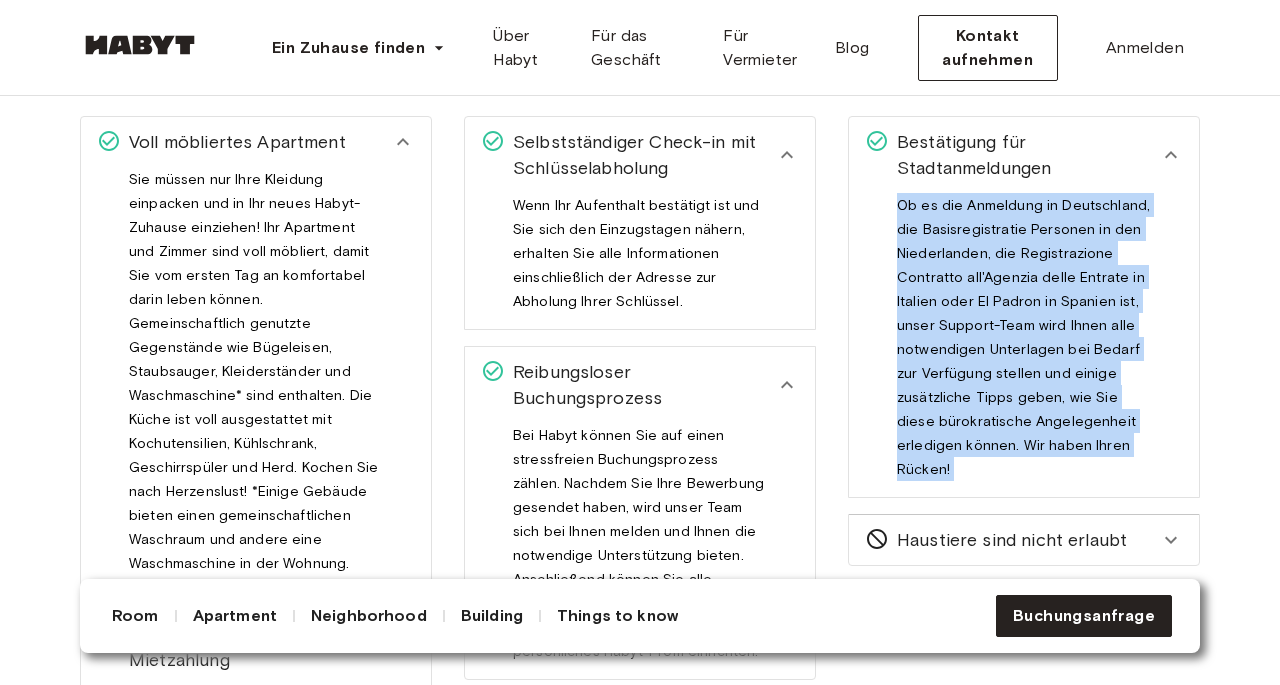 click on "Ob es die Anmeldung in Deutschland, die Basisregistratie Personen in den Niederlanden, die Registrazione Contratto all'Agenzia delle Entrate in Italien oder El Padron in Spanien ist, unser Support-Team wird Ihnen alle notwendigen Unterlagen bei Bedarf zur Verfügung stellen und einige zusätzliche Tipps geben, wie Sie diese bürokratische Angelegenheit erledigen können. Wir haben Ihren Rücken!" at bounding box center [1023, 345] 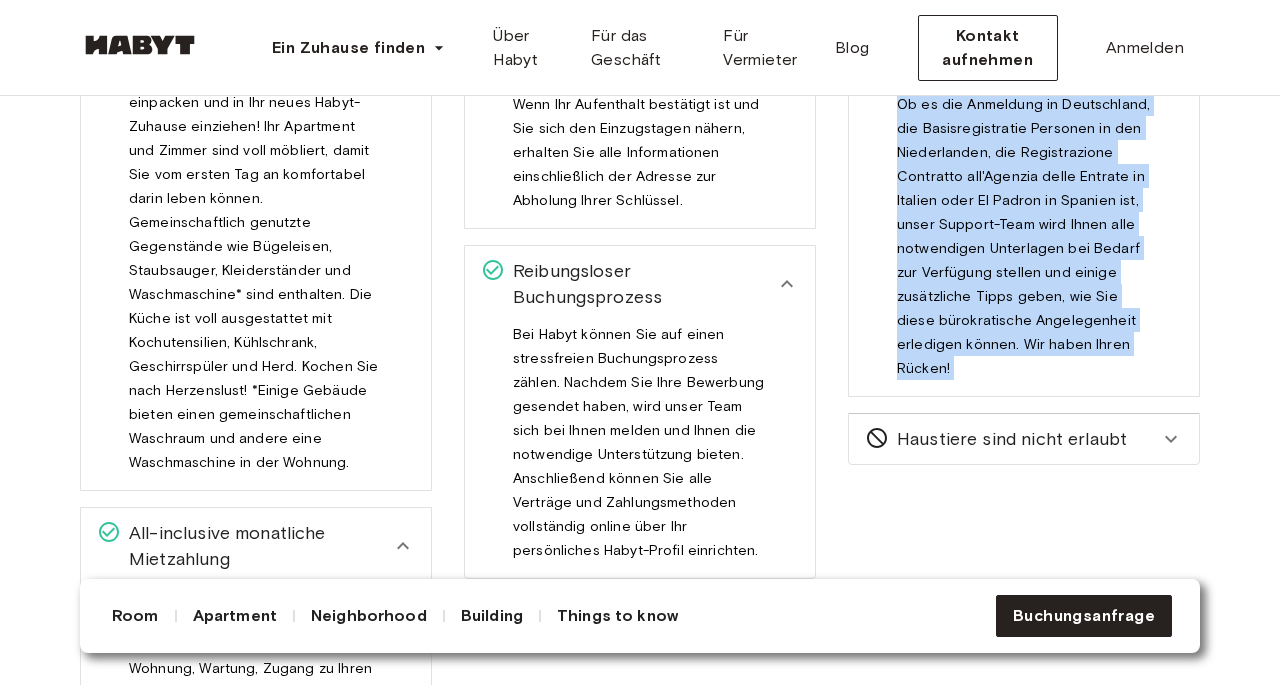 scroll, scrollTop: 3206, scrollLeft: 0, axis: vertical 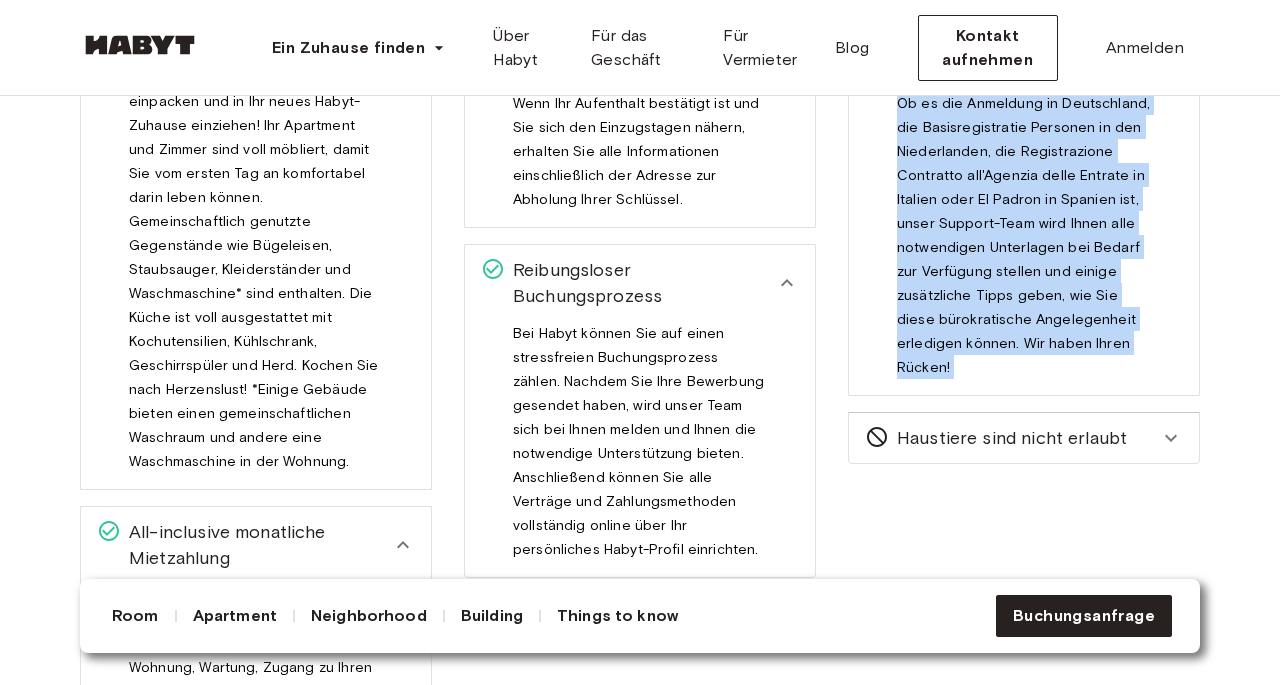 click on "Haustiere sind nicht erlaubt" at bounding box center (1024, 438) 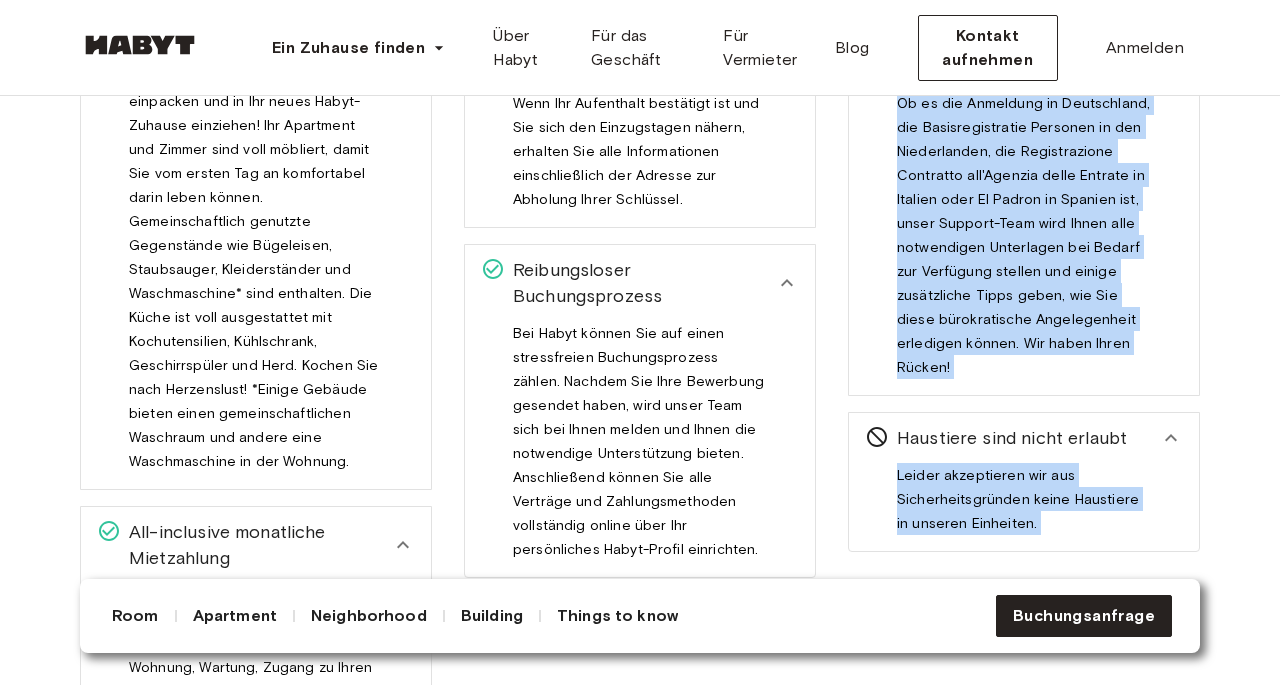 scroll, scrollTop: 3340, scrollLeft: 0, axis: vertical 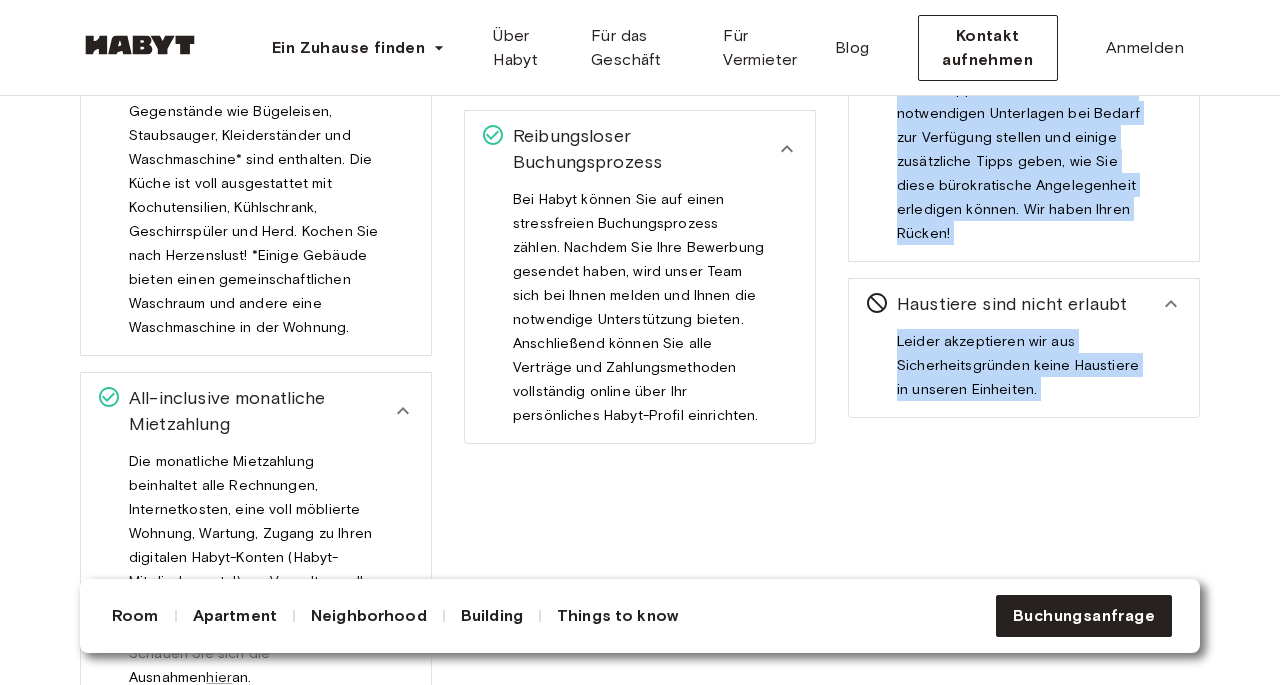 click on "Leider akzeptieren wir aus Sicherheitsgründen keine Haustiere in unseren Einheiten." at bounding box center (1018, 373) 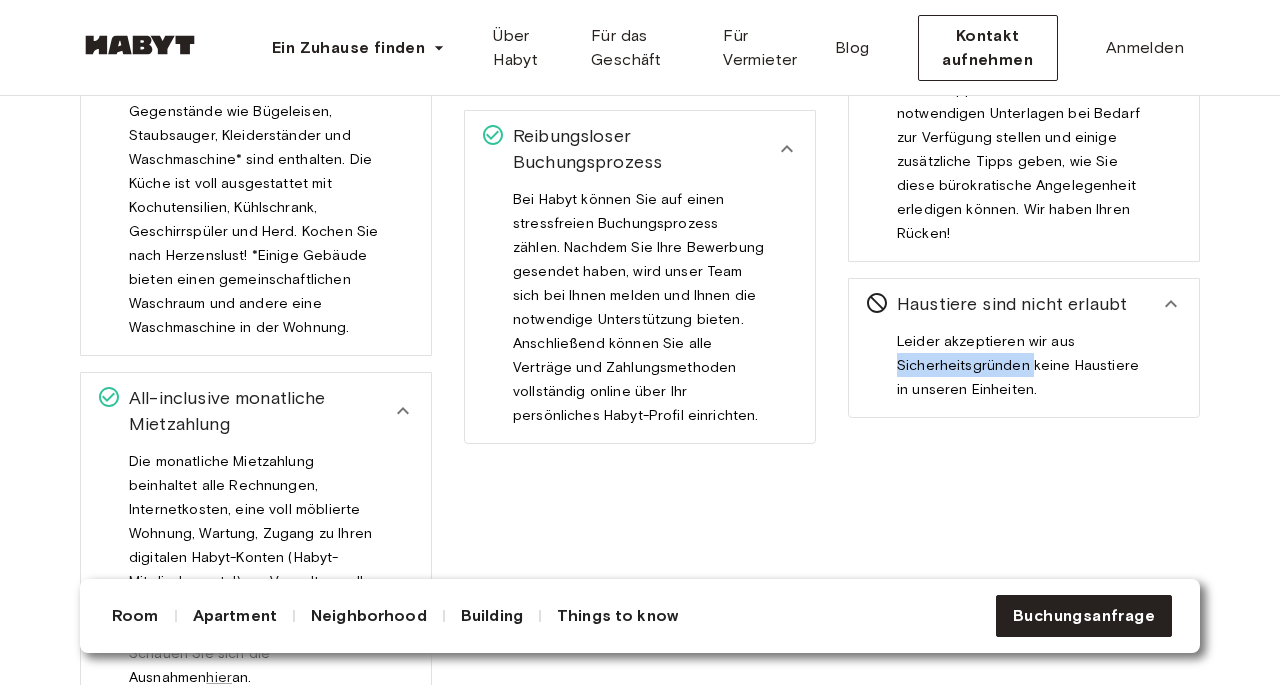 click on "Leider akzeptieren wir aus Sicherheitsgründen keine Haustiere in unseren Einheiten." at bounding box center (1018, 373) 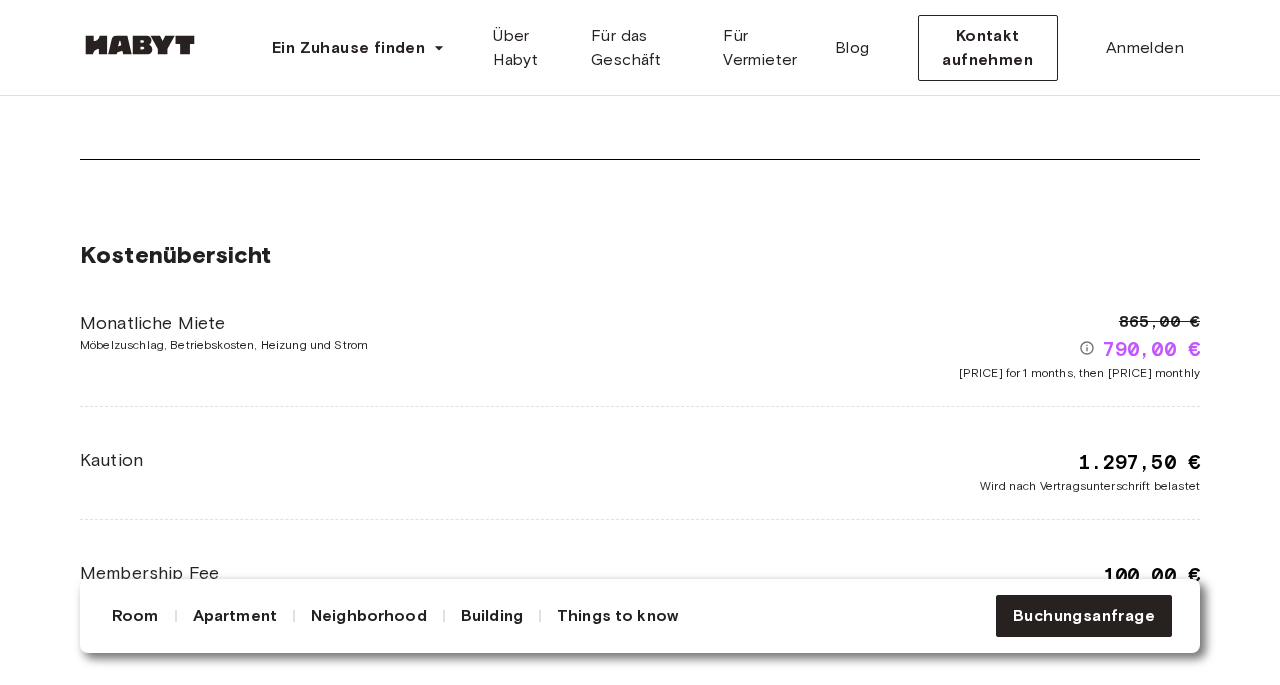 scroll, scrollTop: 4169, scrollLeft: 0, axis: vertical 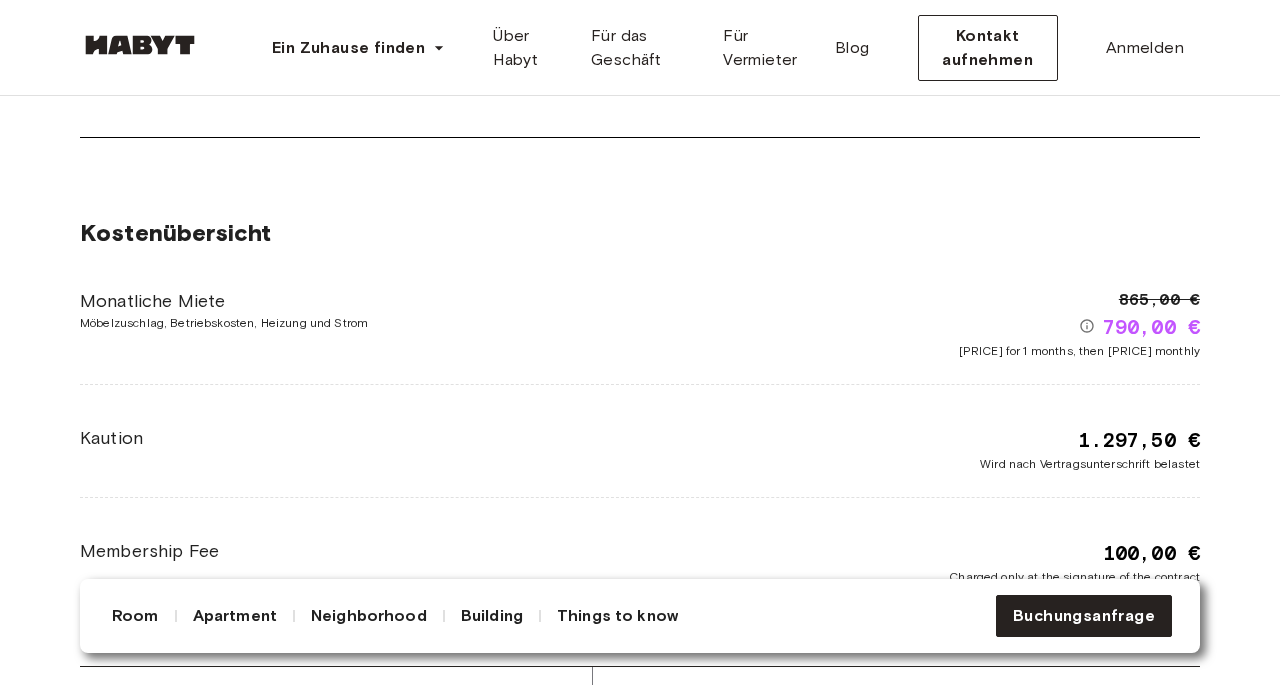 click on "1.297,50 €" at bounding box center (1139, 440) 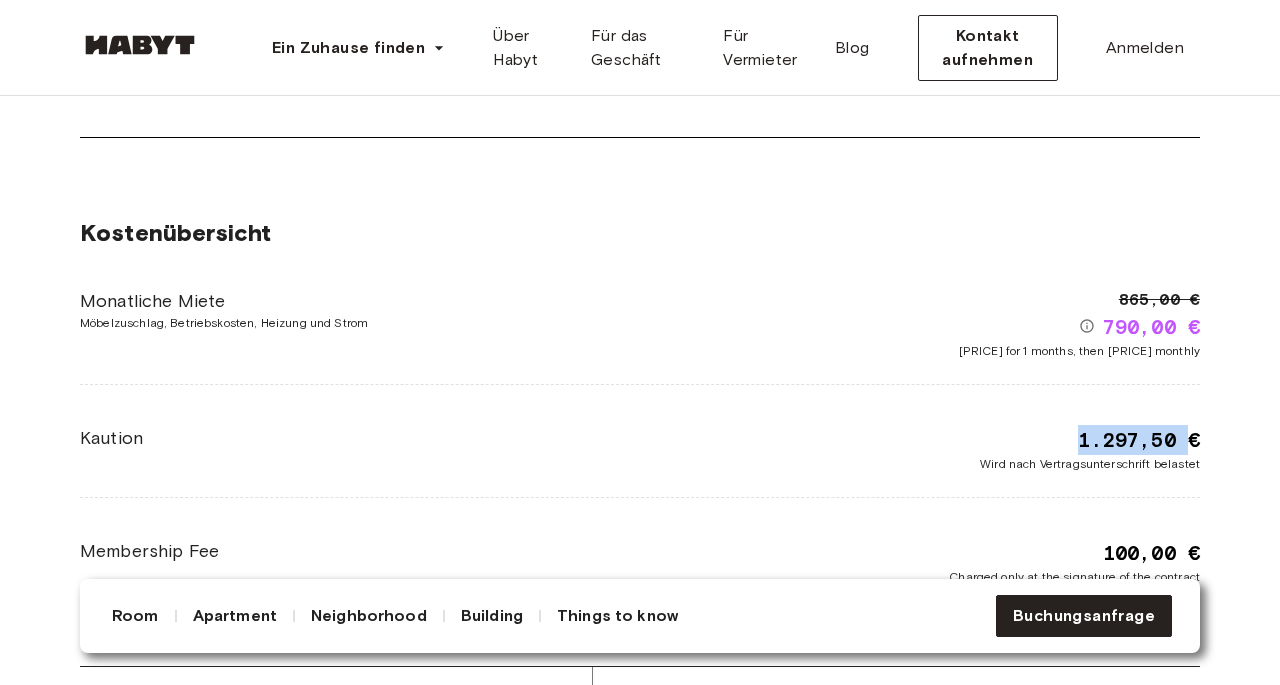 click on "1.297,50 €" at bounding box center [1139, 440] 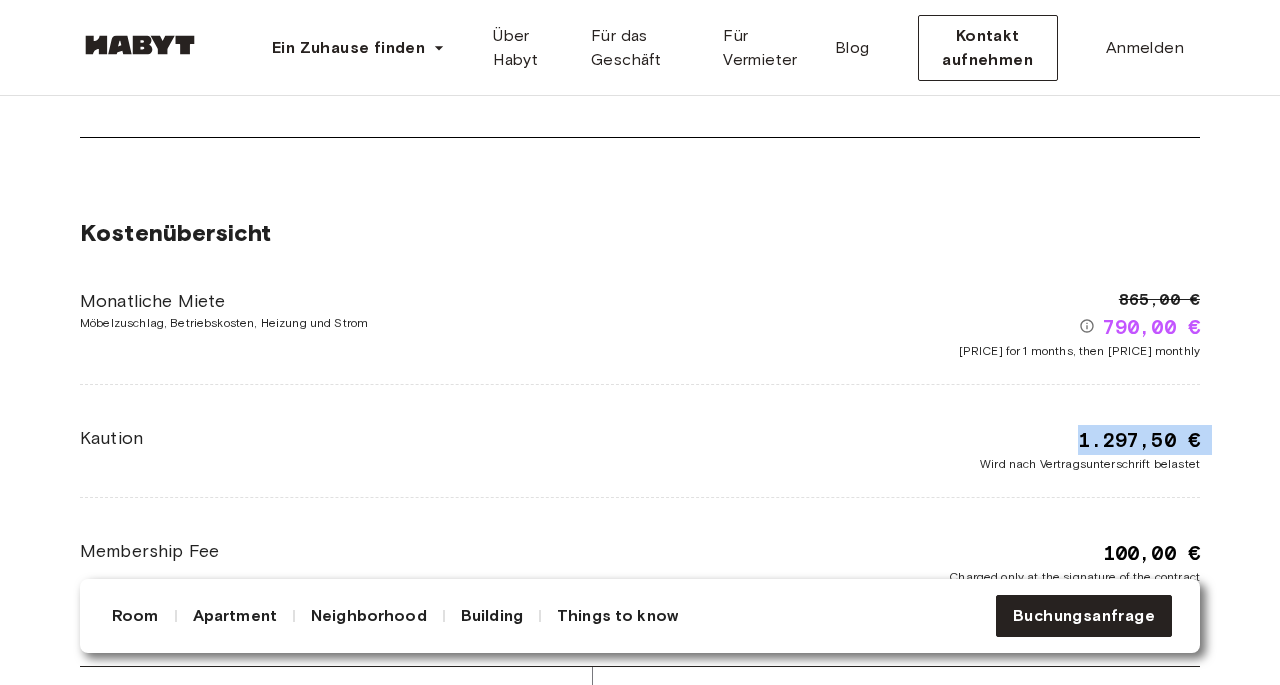 click on "1.297,50 €" at bounding box center (1139, 440) 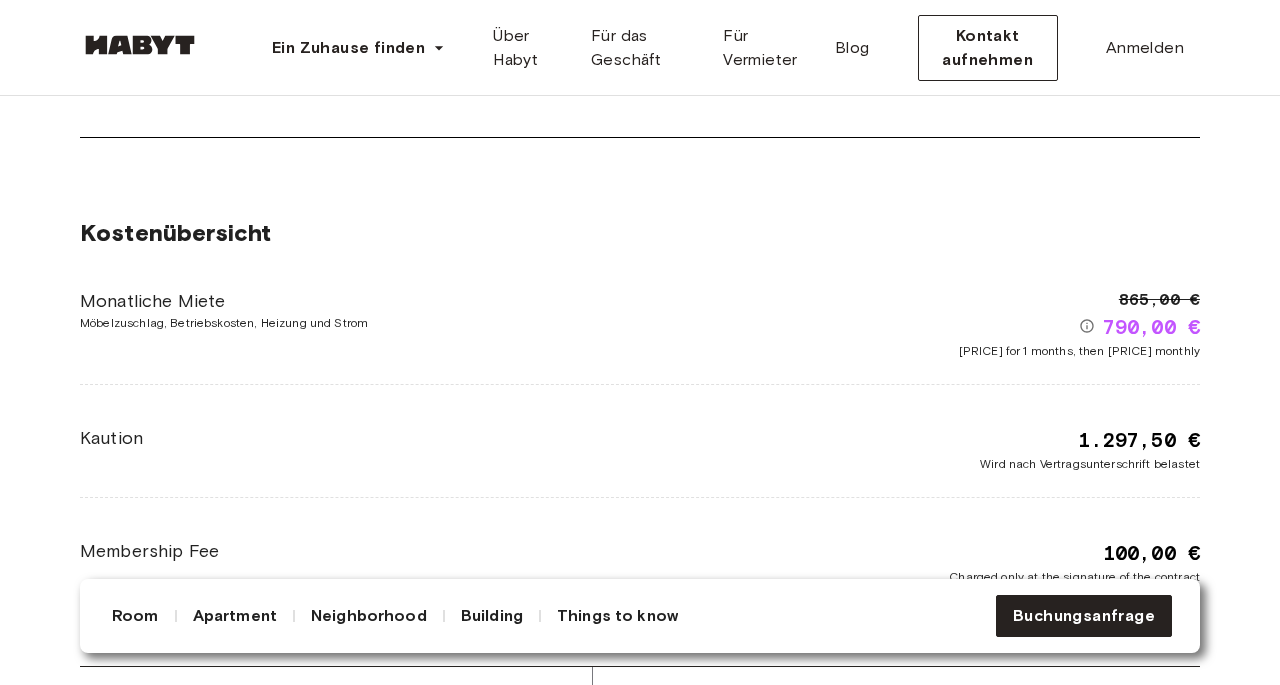click on "Kostenübersicht Monatliche Miete Möbelzuschlag, Betriebskosten, Heizung und Strom 865,00 € 790,00 € 790,00 € for 1 months, then 865,00 € monthly Kaution 1.297,50 € Wird nach Vertragsunterschrift belastet Membership Fee 100,00 € Charged only at the signature of the contract" at bounding box center (640, 402) 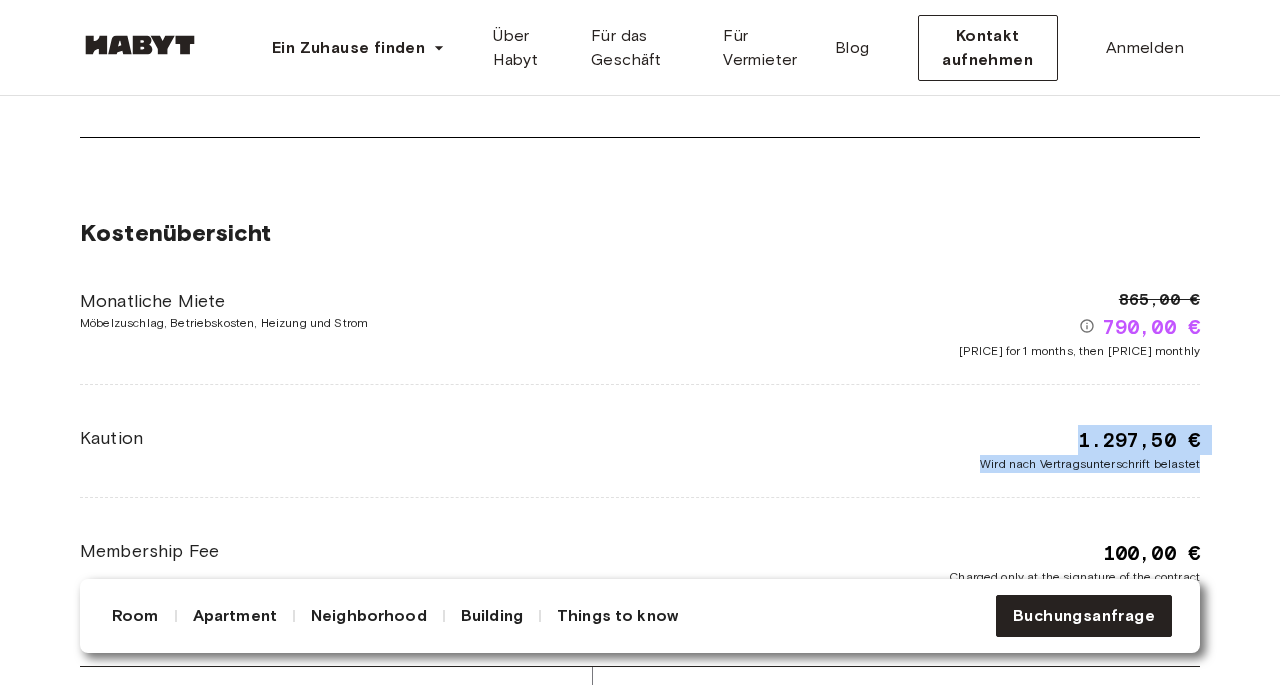 drag, startPoint x: 1215, startPoint y: 406, endPoint x: 1066, endPoint y: 371, distance: 153.05554 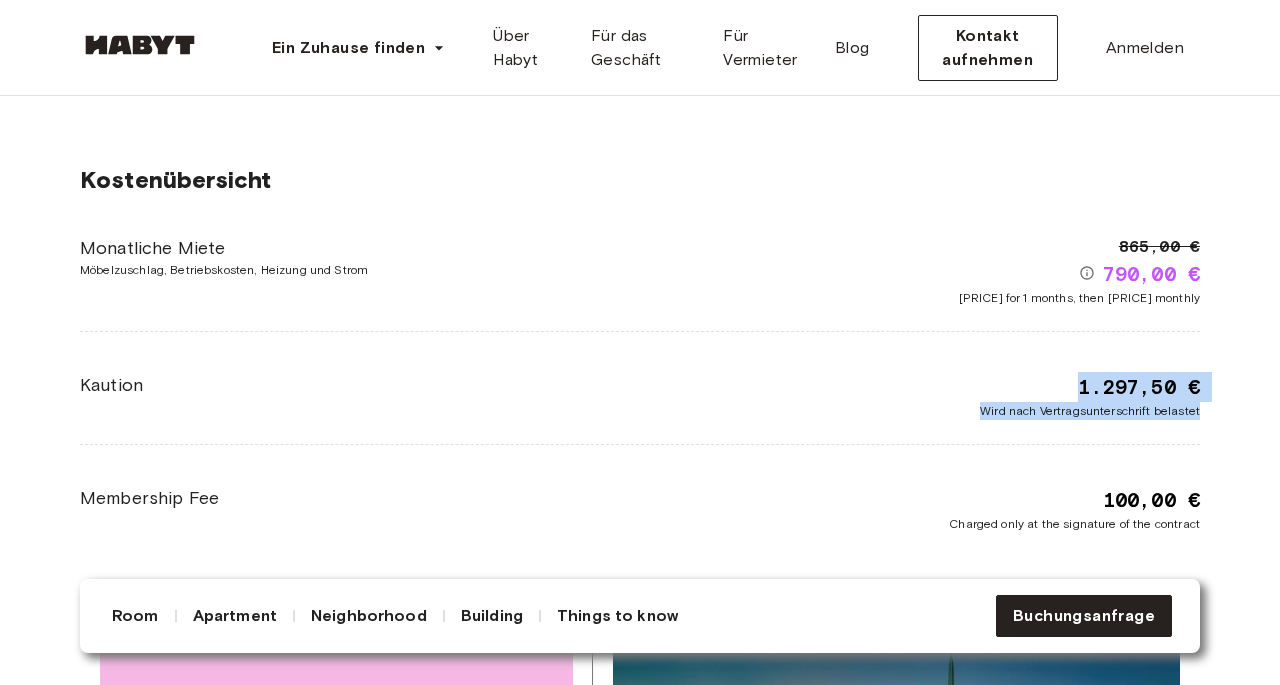 scroll, scrollTop: 4223, scrollLeft: 0, axis: vertical 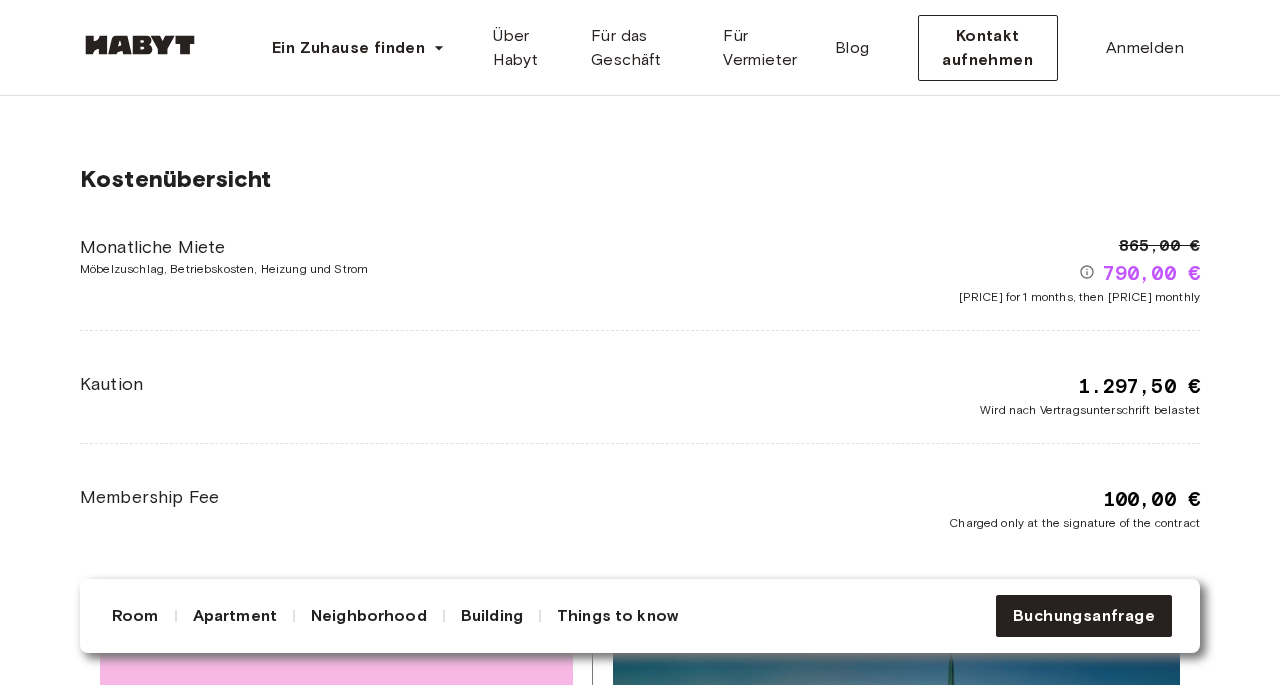click on "Möbelzuschlag, Betriebskosten, Heizung und Strom" at bounding box center (360, 269) 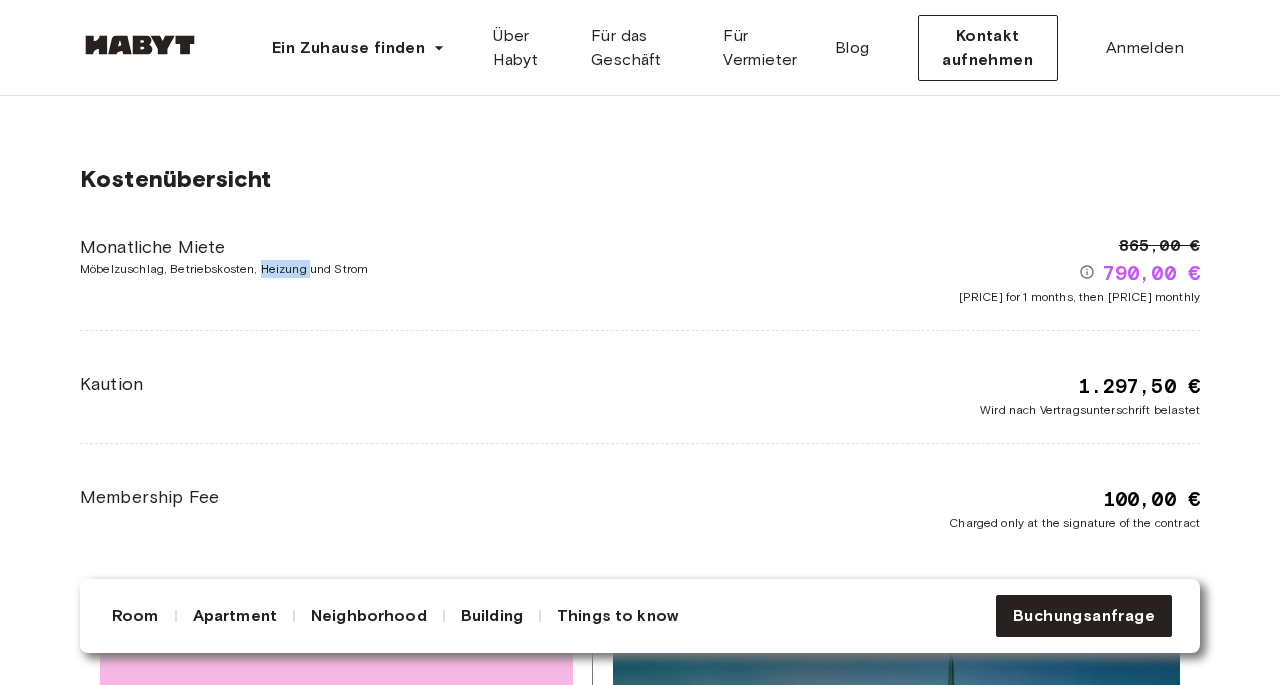 click on "Möbelzuschlag, Betriebskosten, Heizung und Strom" at bounding box center (360, 269) 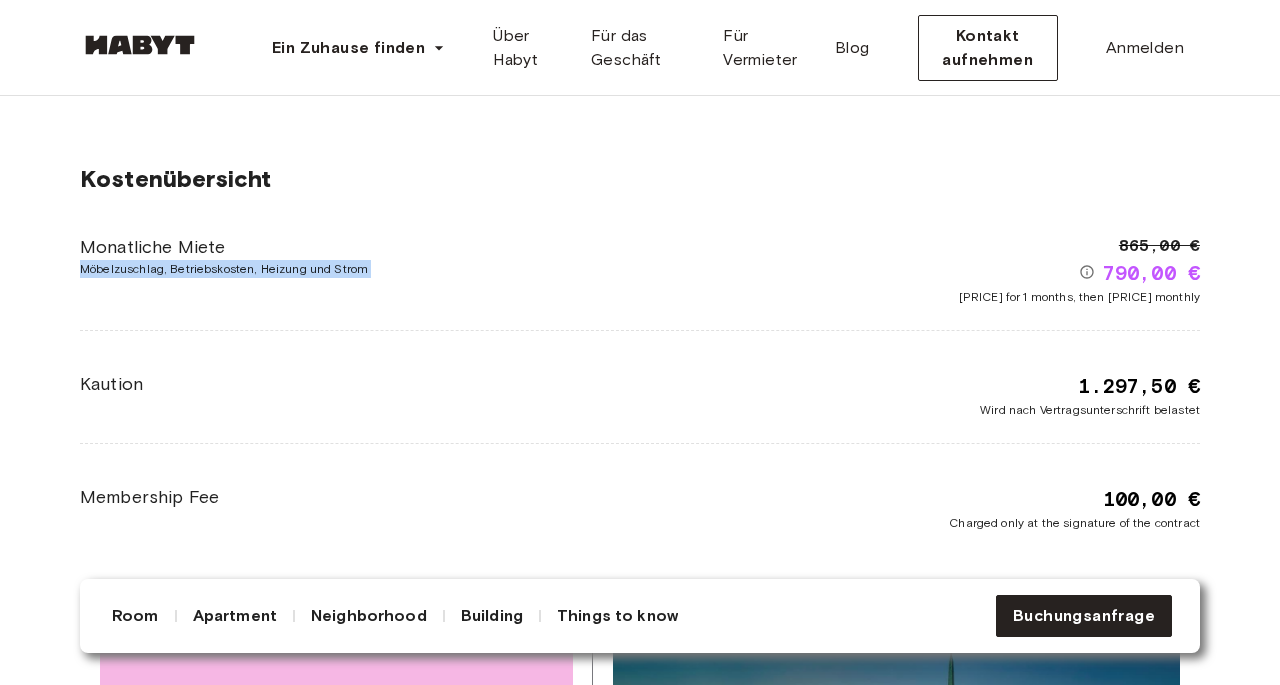 click on "Möbelzuschlag, Betriebskosten, Heizung und Strom" at bounding box center [360, 269] 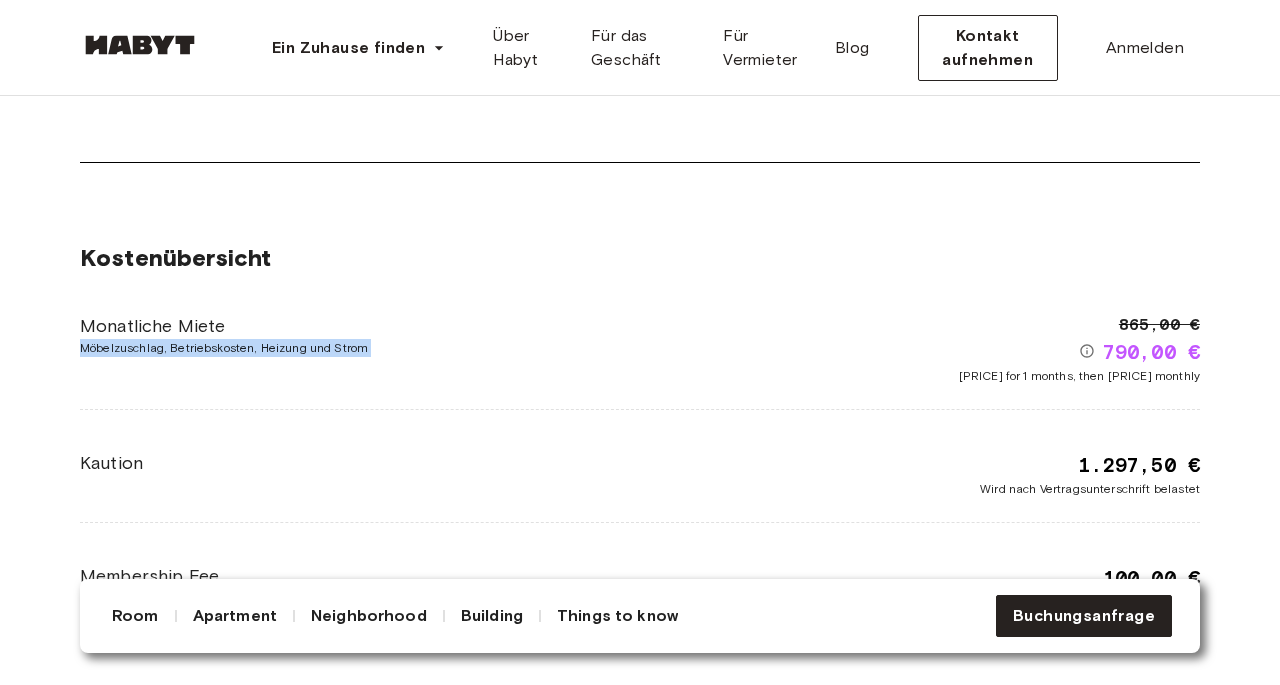 scroll, scrollTop: 4145, scrollLeft: 0, axis: vertical 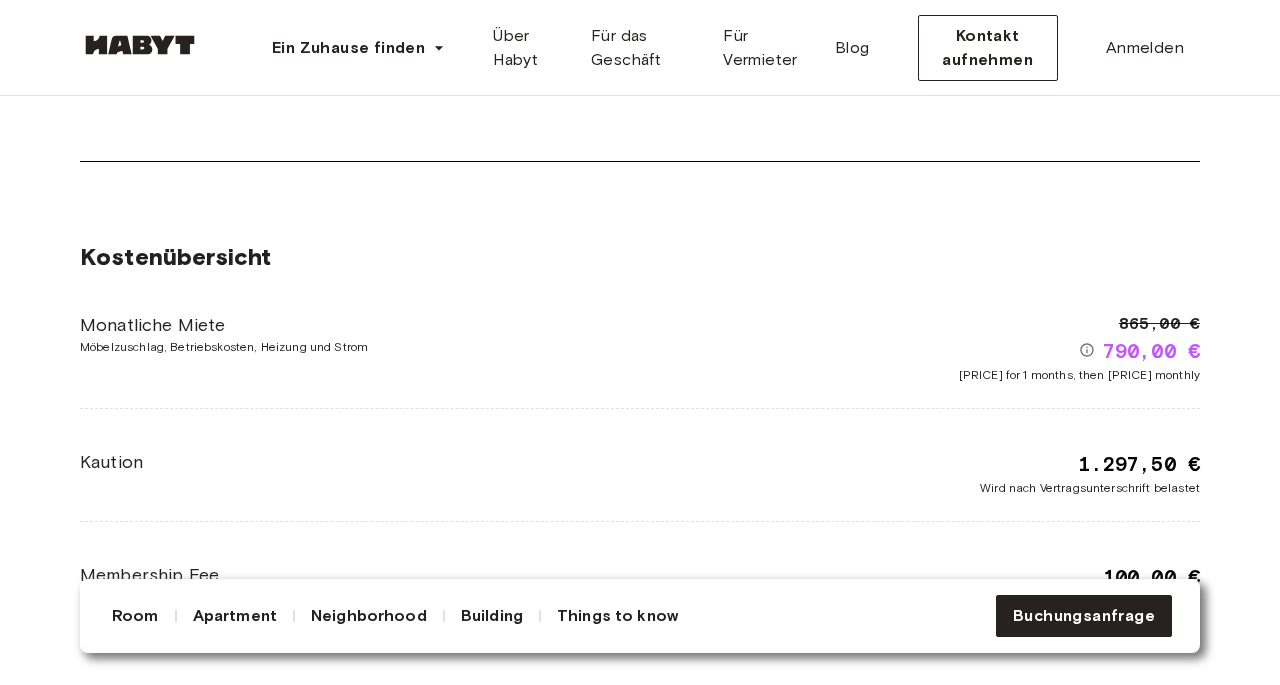 click on "865,00 € 790,00 € 790,00 € for 1 months, then 865,00 € monthly" at bounding box center [920, 348] 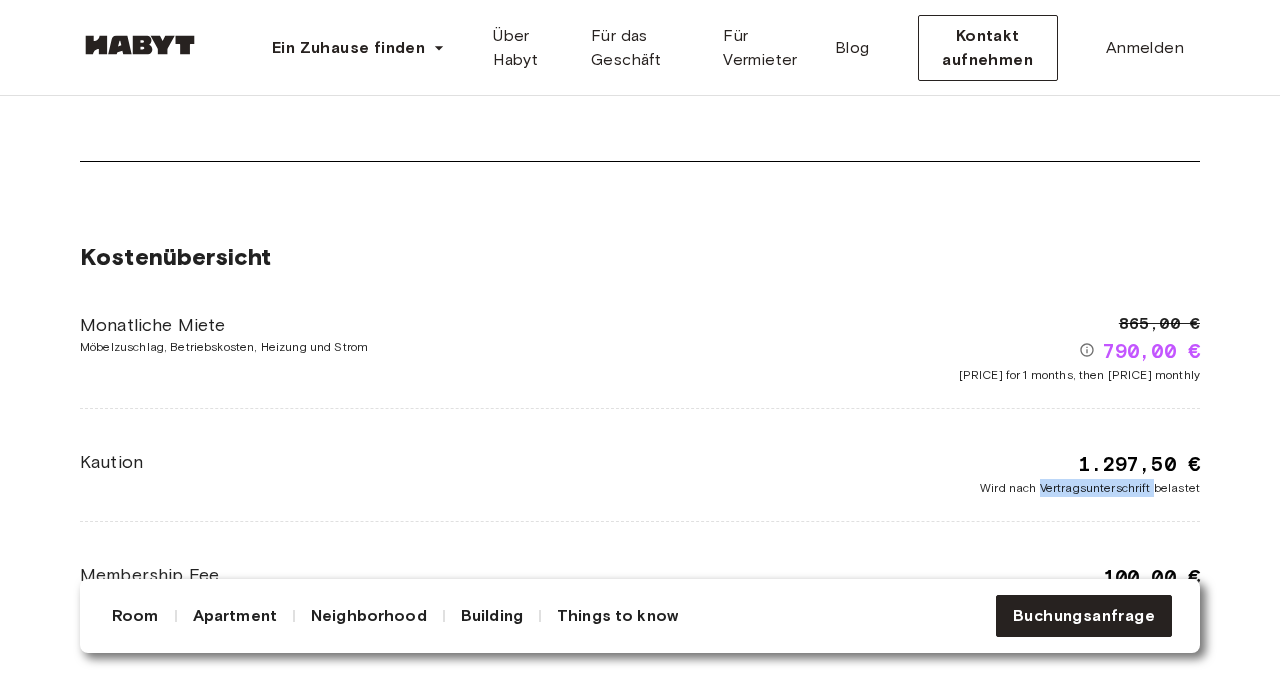 click on "Wird nach Vertragsunterschrift belastet" at bounding box center [1090, 488] 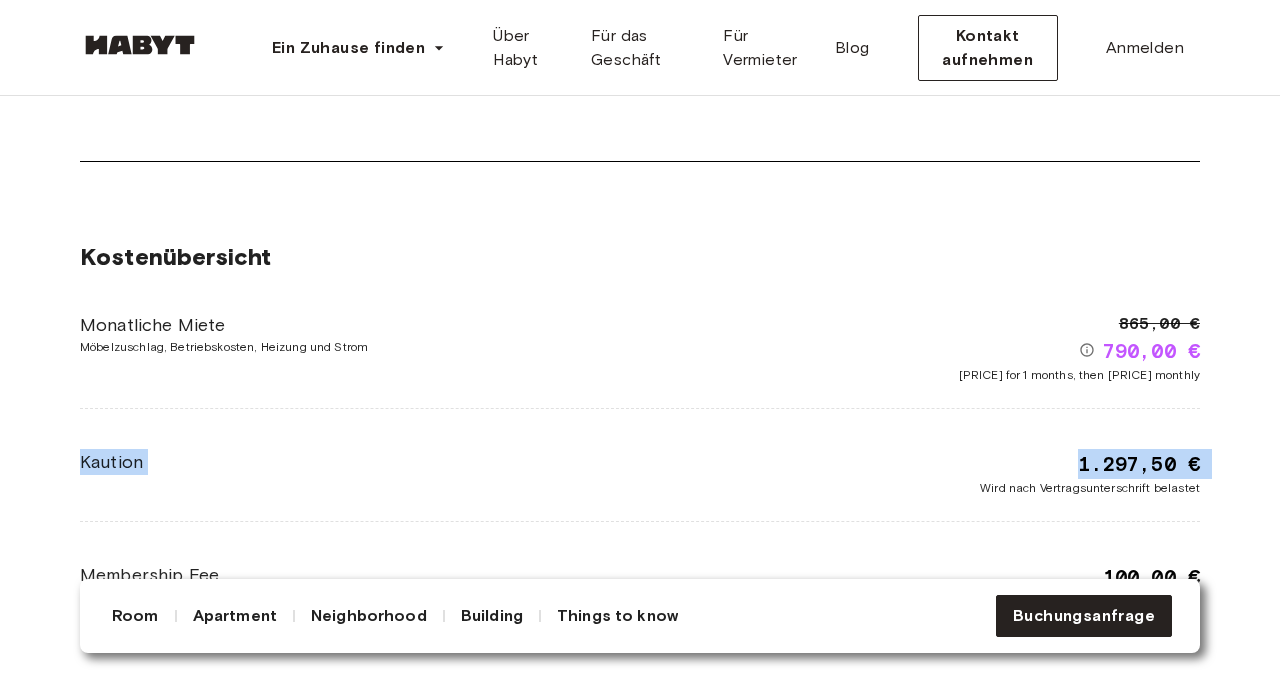 click on "Wird nach Vertragsunterschrift belastet" at bounding box center (1090, 488) 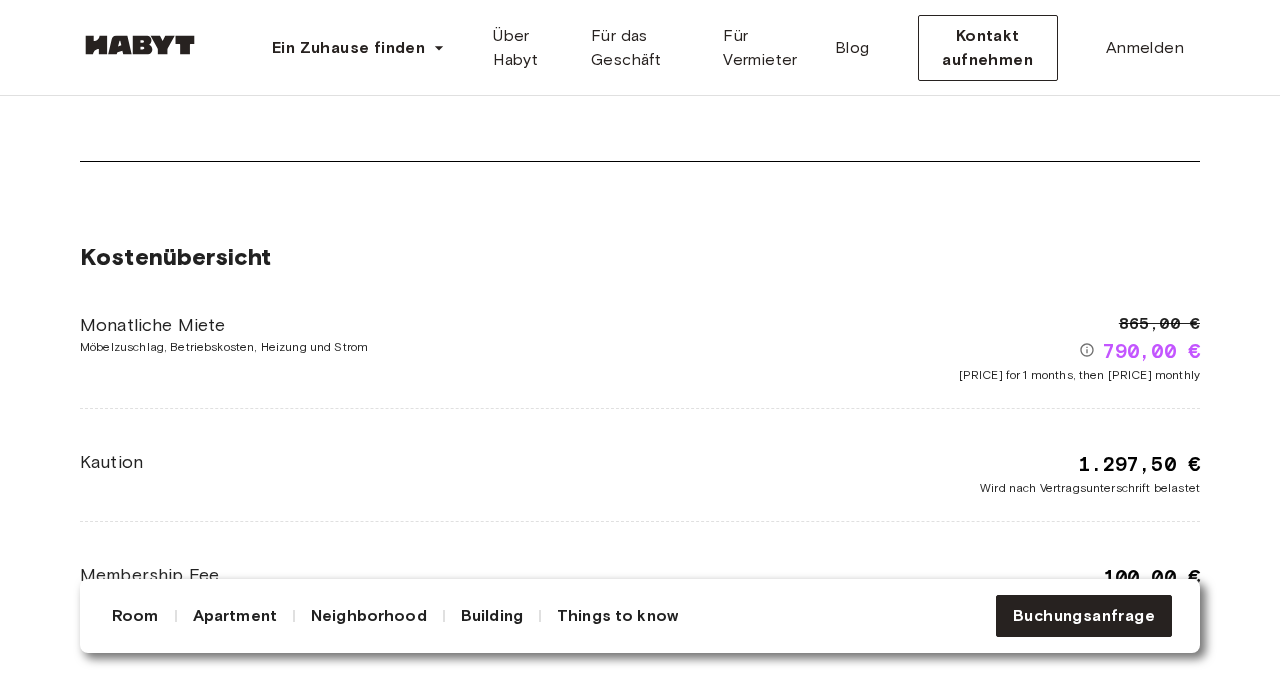 click on "1.297,50 €" at bounding box center (1139, 464) 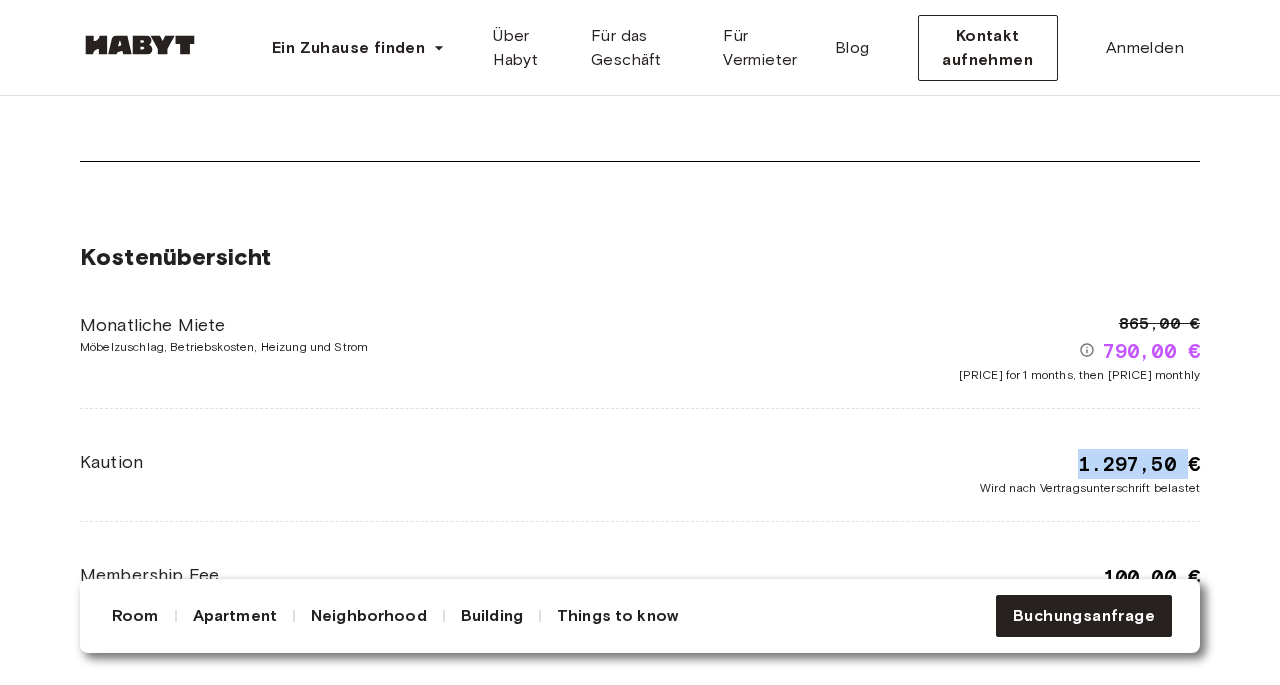 click on "1.297,50 €" at bounding box center (1139, 464) 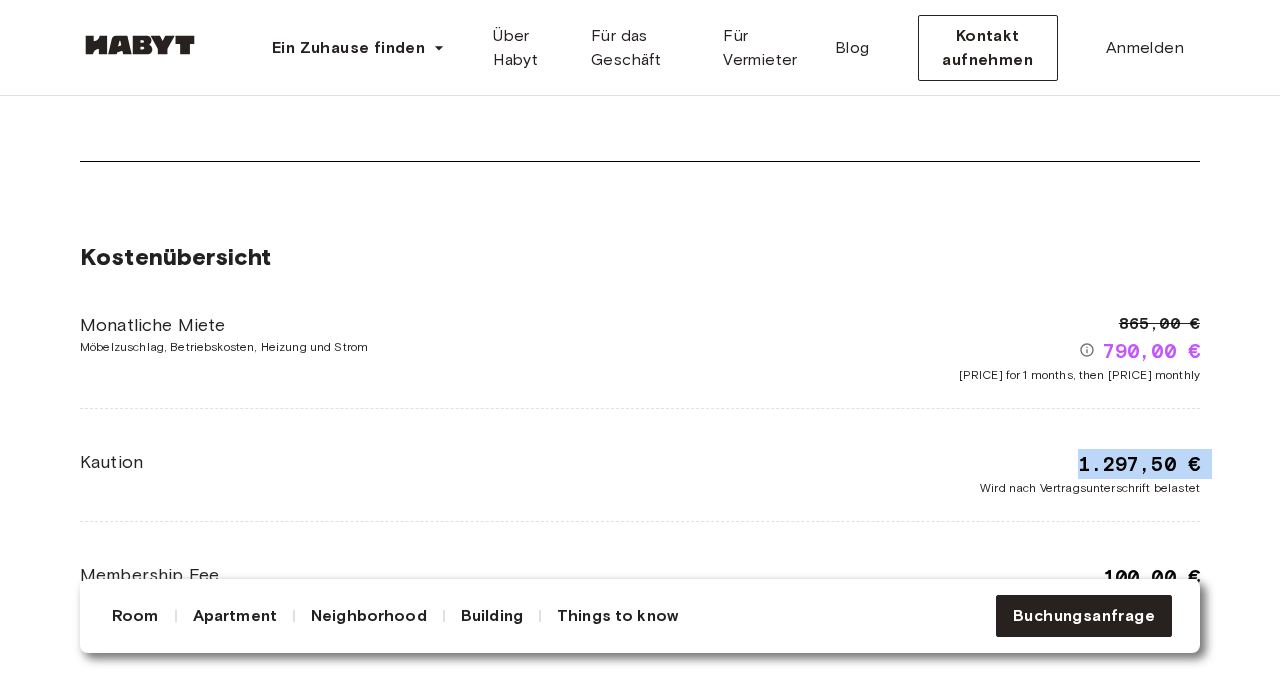 click on "1.297,50 €" at bounding box center [1139, 464] 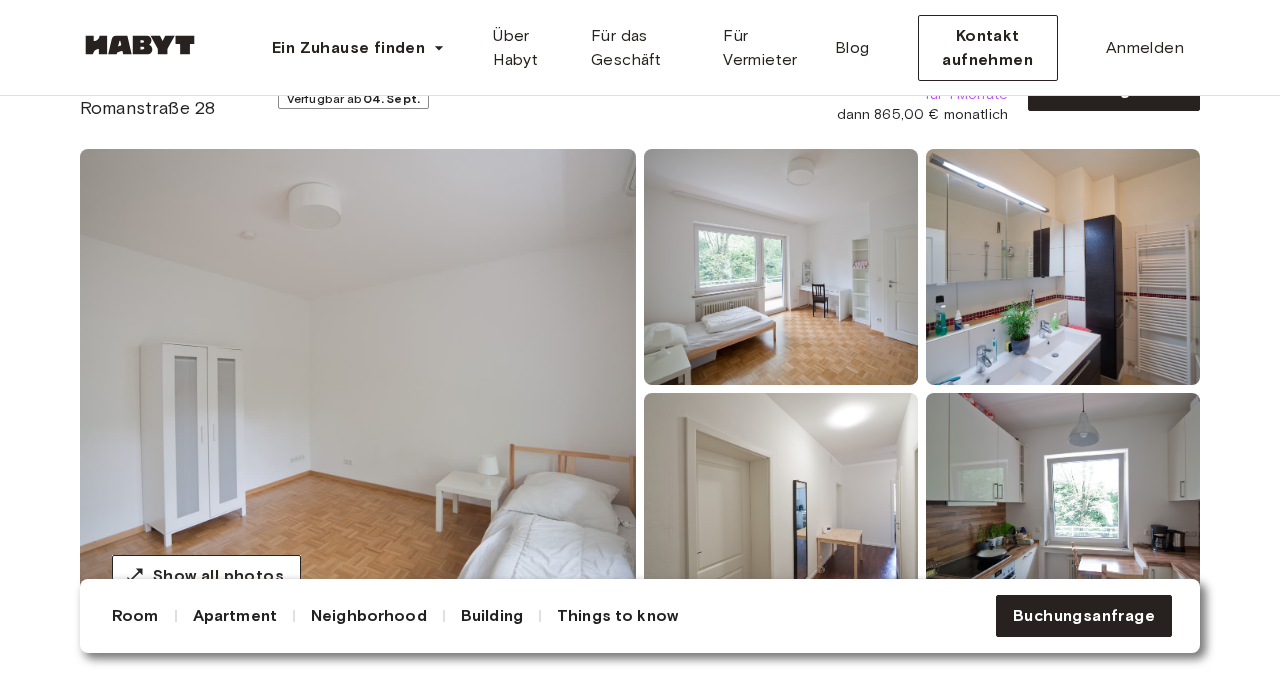 scroll, scrollTop: 0, scrollLeft: 0, axis: both 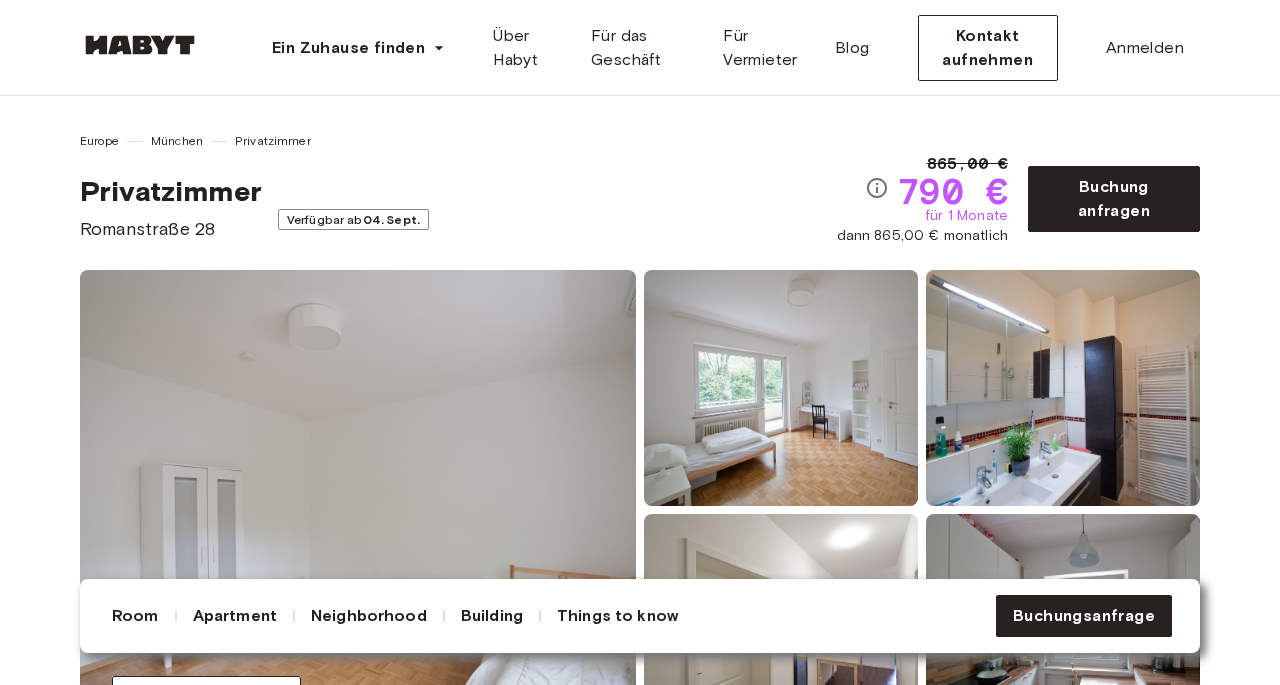 click on "Europe München Privatzimmer Privatzimmer Romanstraße 28 Verfügbar ab  04. Sept." at bounding box center (458, 187) 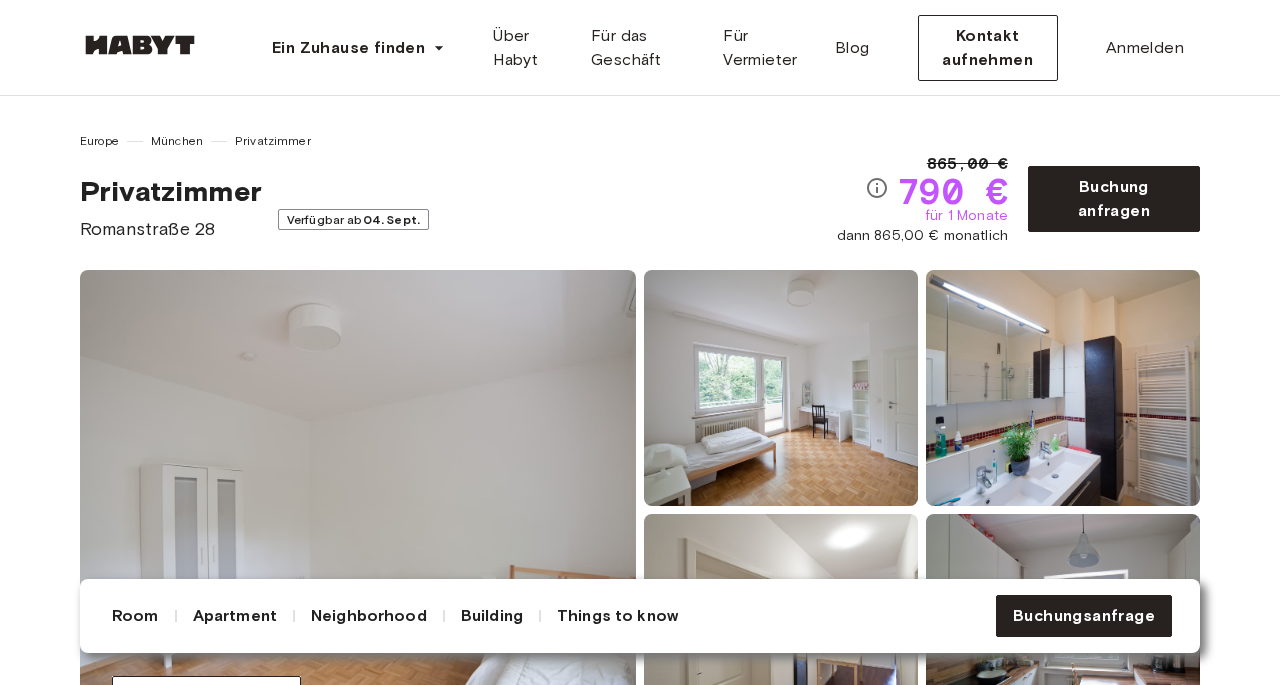 click on "Verfügbar ab  04. Sept." at bounding box center [353, 219] 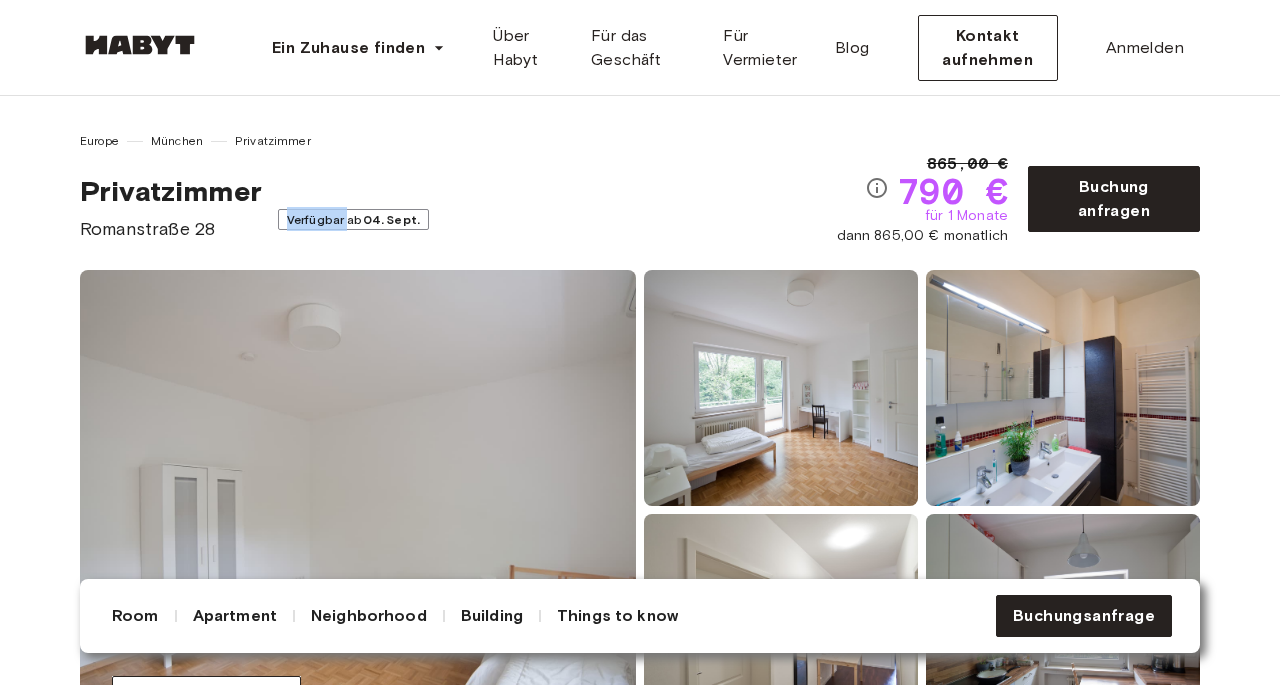 click on "Verfügbar ab  04. Sept." at bounding box center [353, 219] 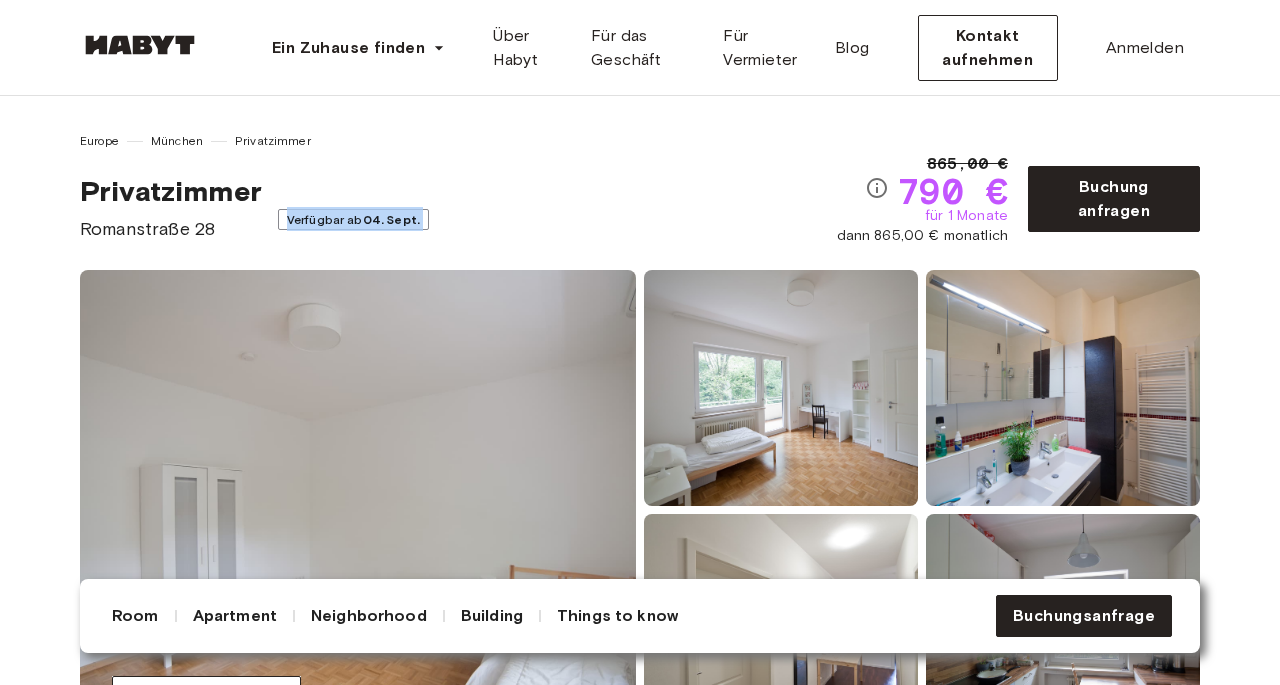 click on "Verfügbar ab  04. Sept." at bounding box center [353, 219] 